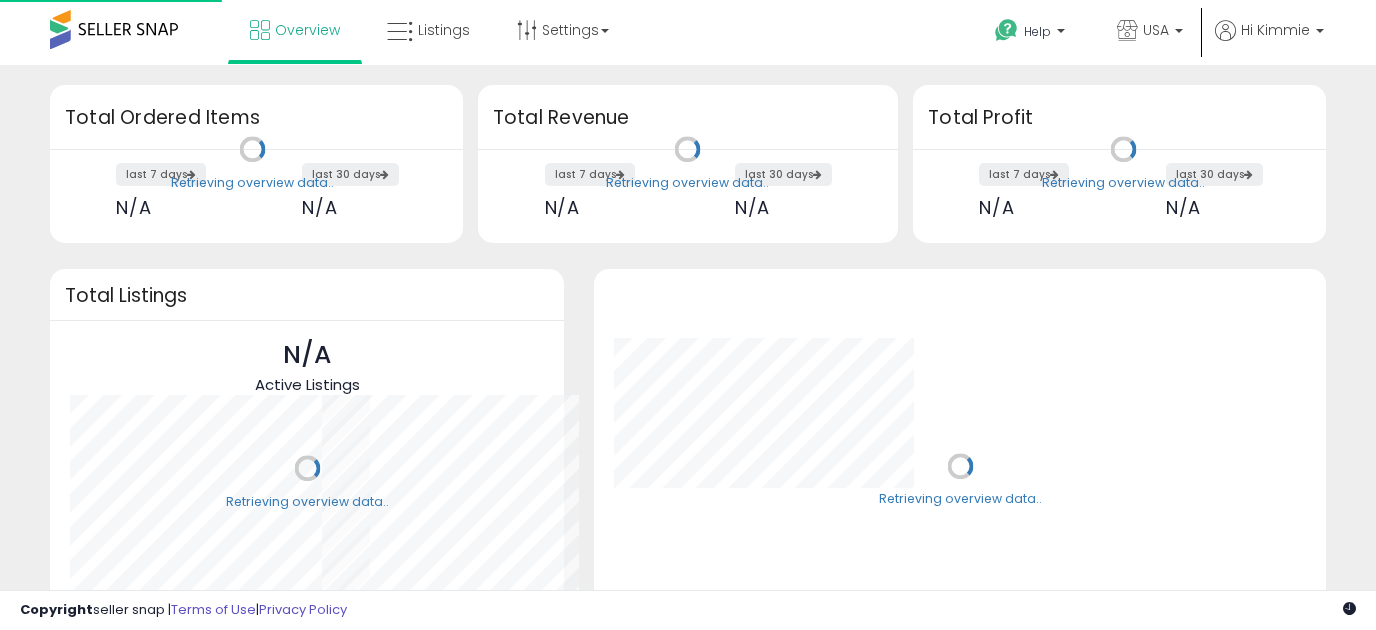 scroll, scrollTop: 0, scrollLeft: 0, axis: both 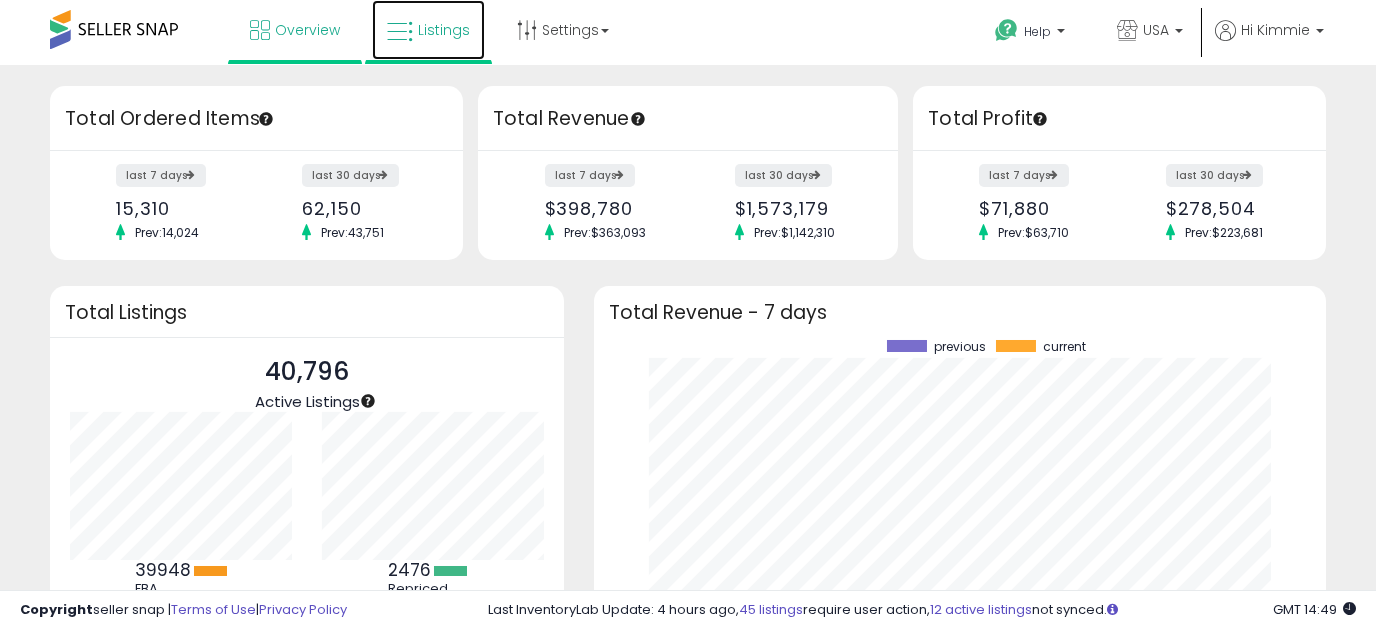 click on "Listings" at bounding box center (444, 30) 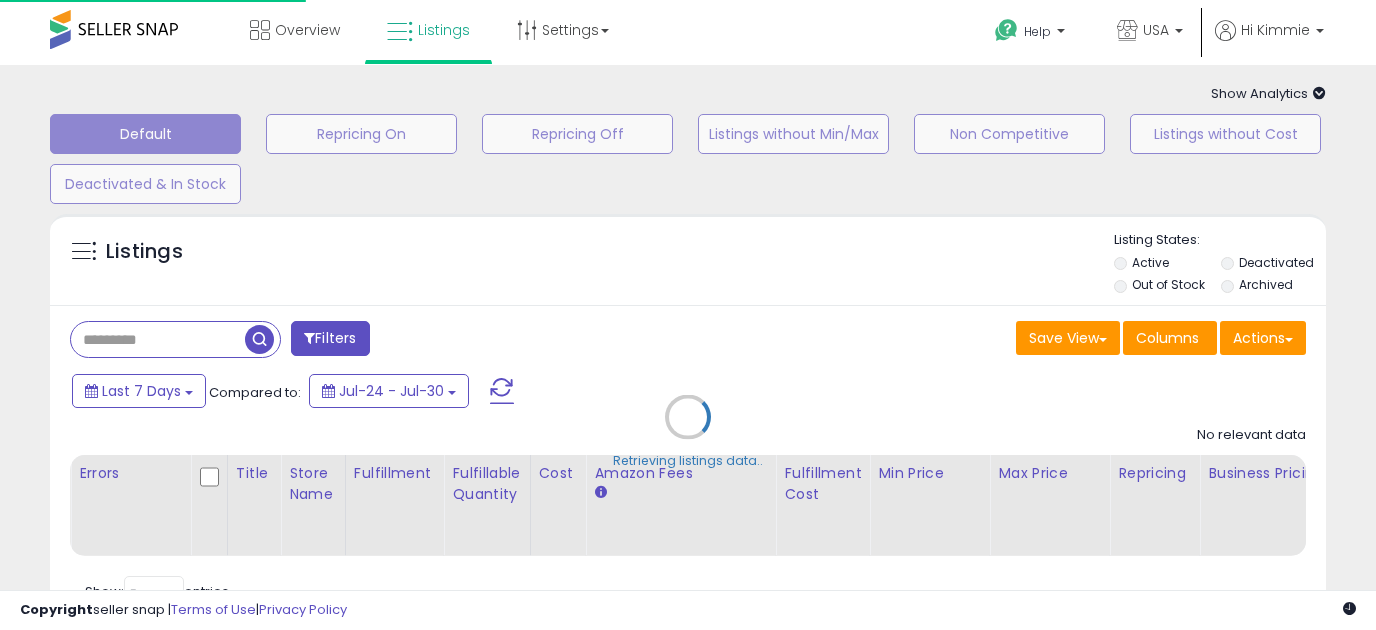 scroll, scrollTop: 0, scrollLeft: 0, axis: both 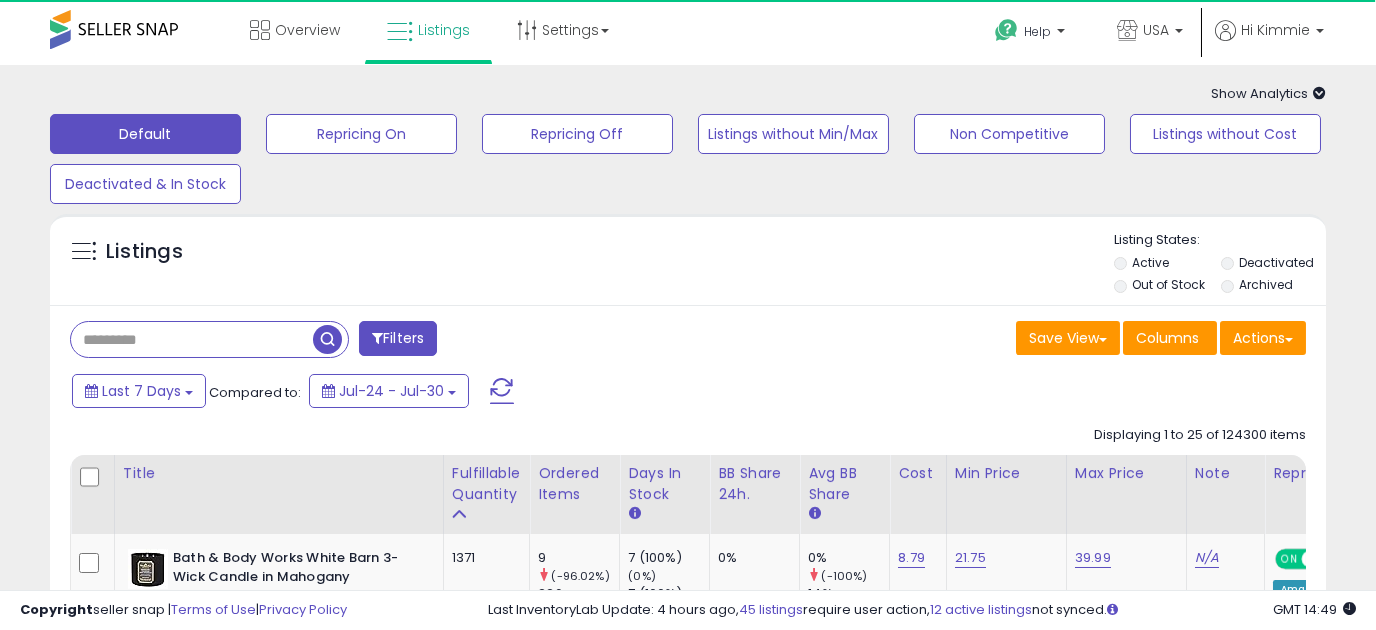 click at bounding box center [192, 339] 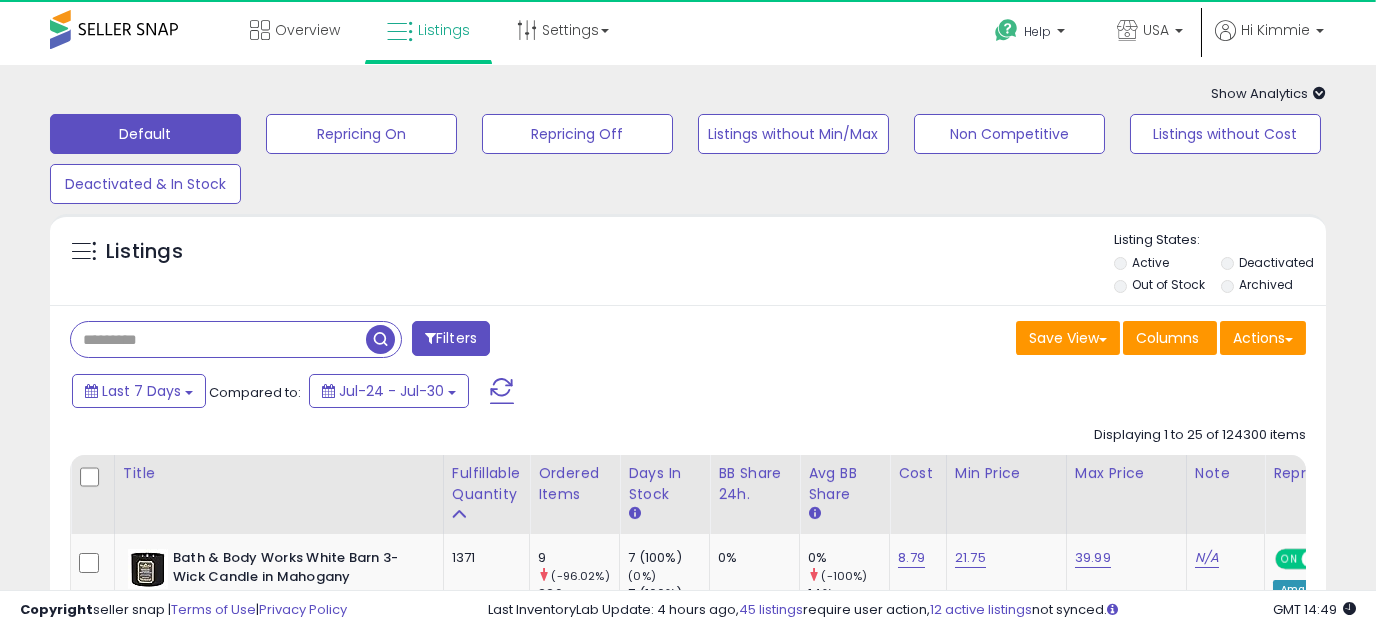 paste on "**********" 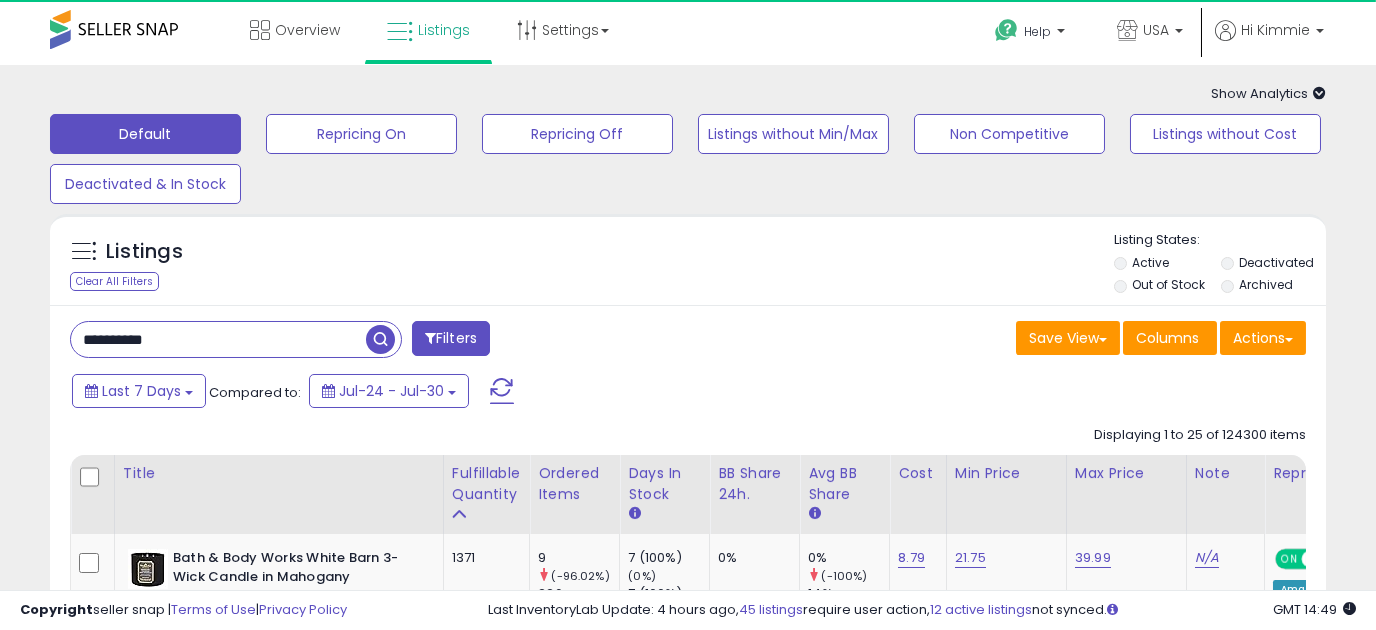 click at bounding box center (380, 339) 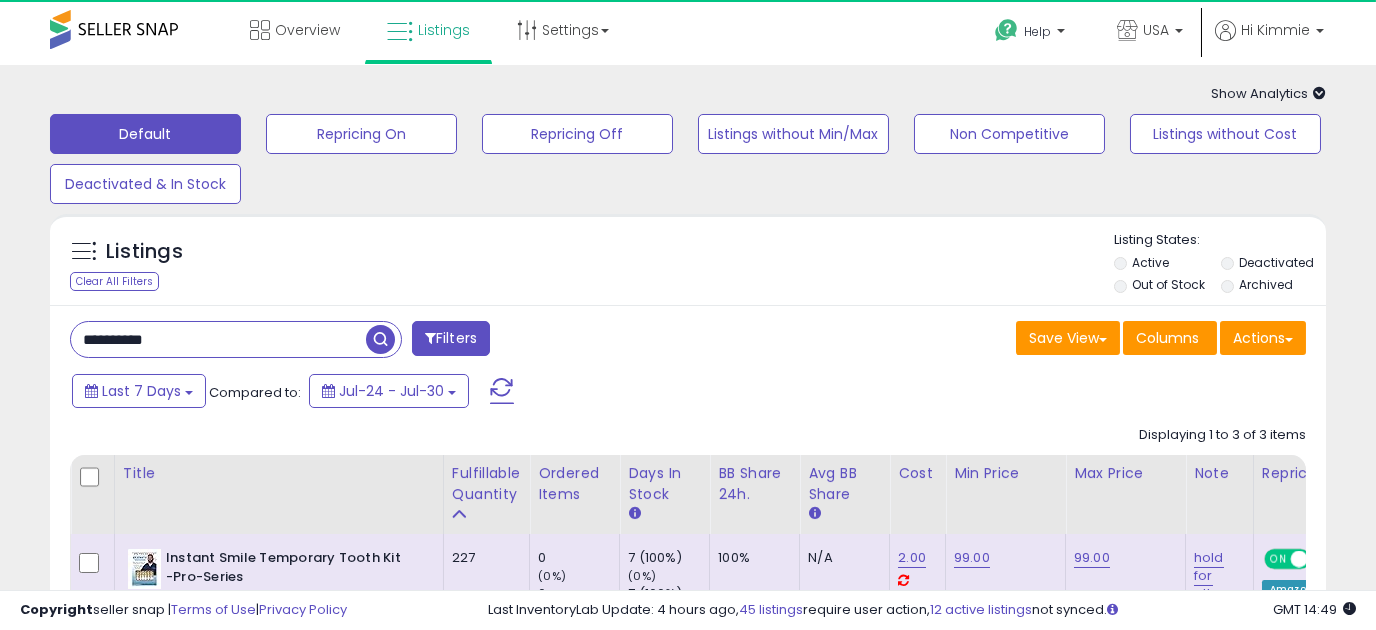 scroll, scrollTop: 250, scrollLeft: 0, axis: vertical 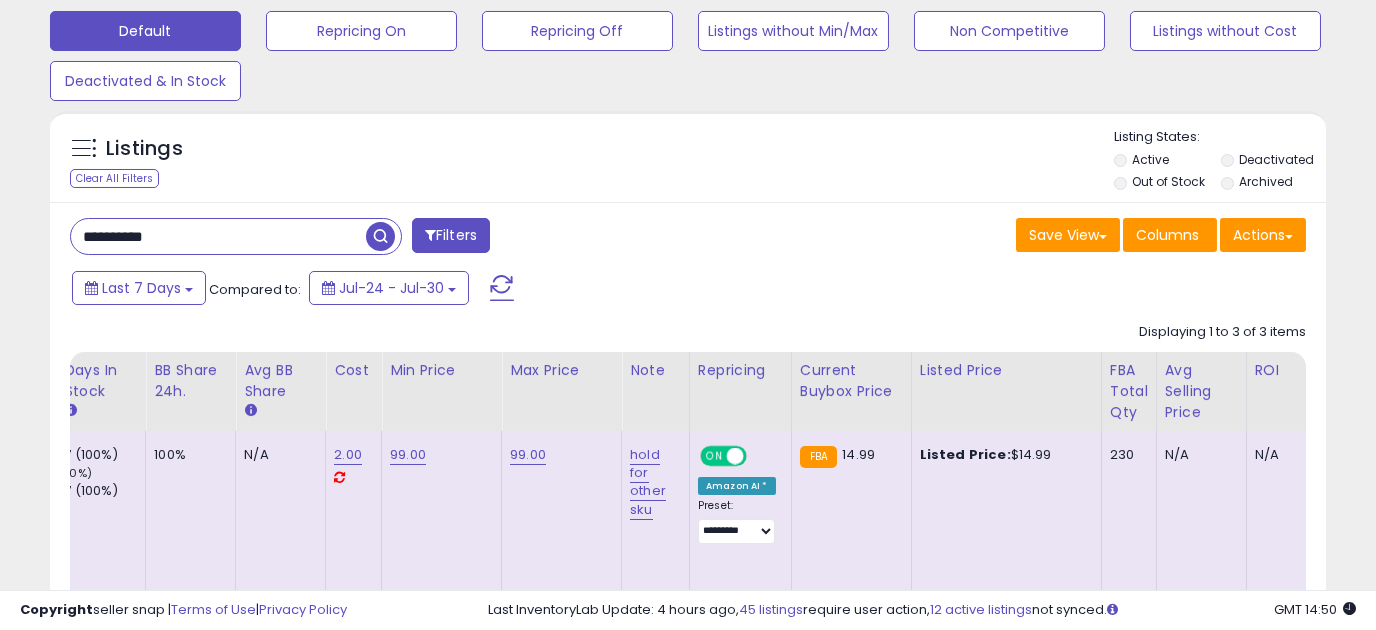 drag, startPoint x: 209, startPoint y: 228, endPoint x: -12, endPoint y: 232, distance: 221.0362 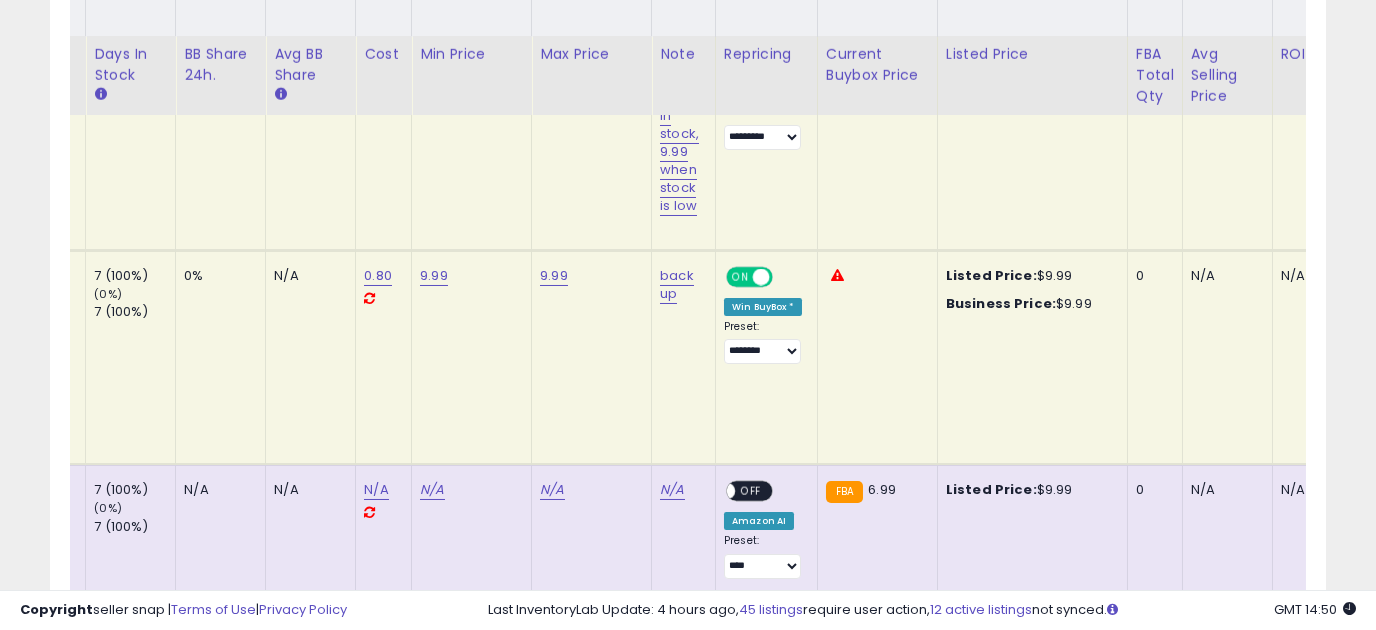 scroll, scrollTop: 533, scrollLeft: 0, axis: vertical 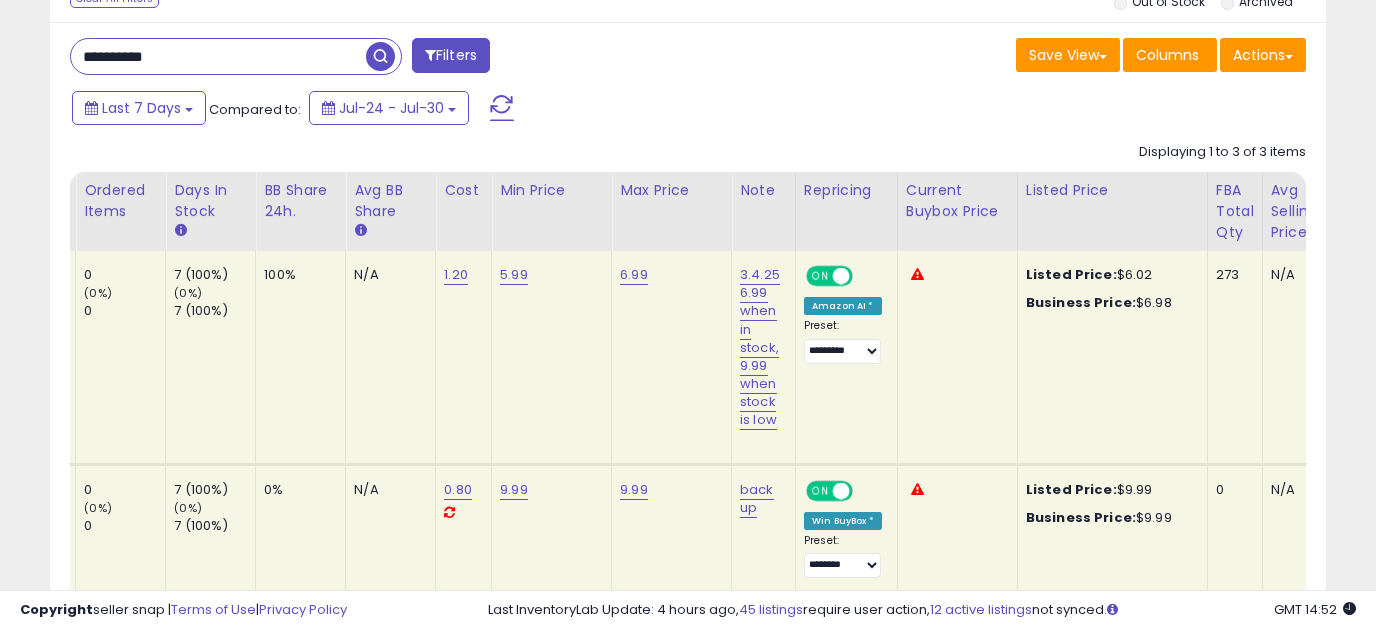 drag, startPoint x: 301, startPoint y: 58, endPoint x: -53, endPoint y: 71, distance: 354.23862 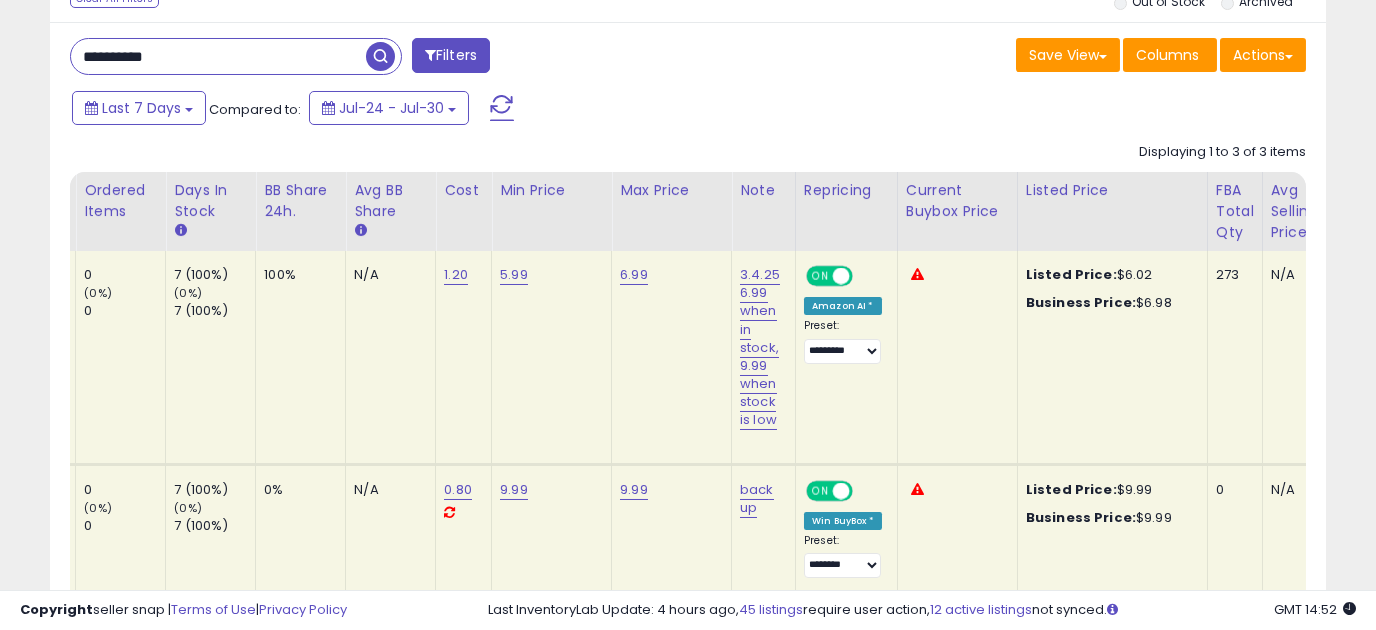 paste 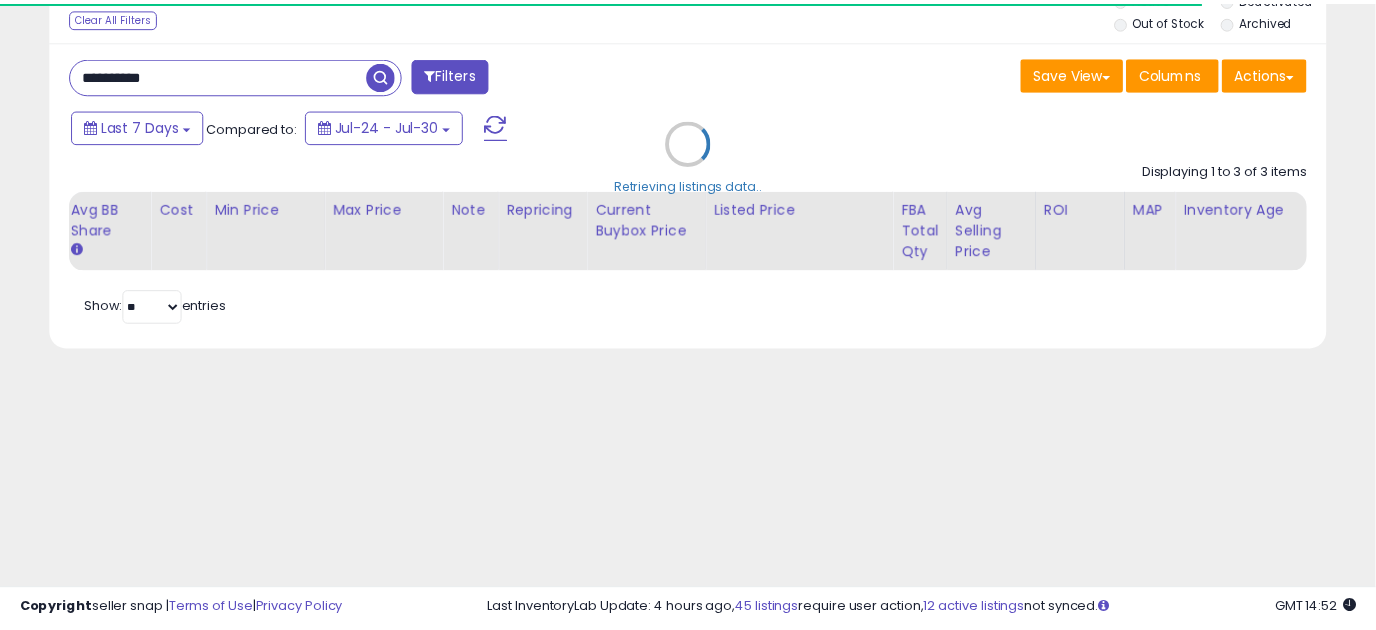 scroll, scrollTop: 283, scrollLeft: 0, axis: vertical 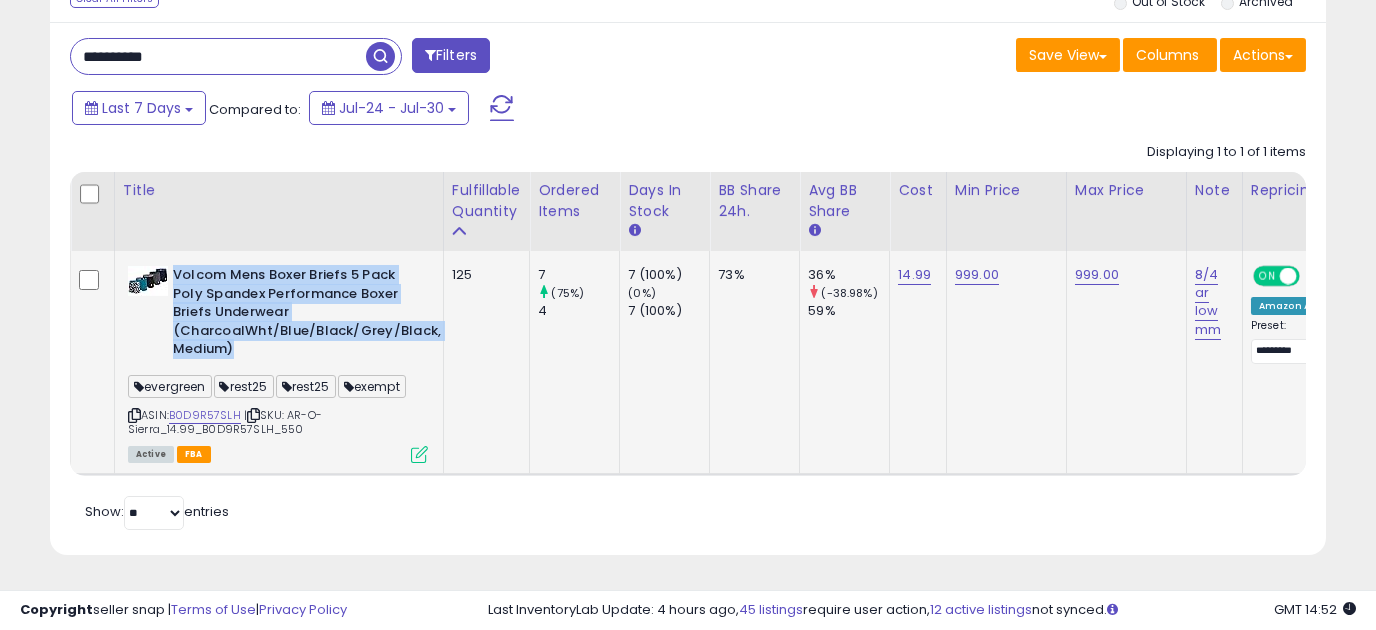 drag, startPoint x: 248, startPoint y: 354, endPoint x: 173, endPoint y: 276, distance: 108.20813 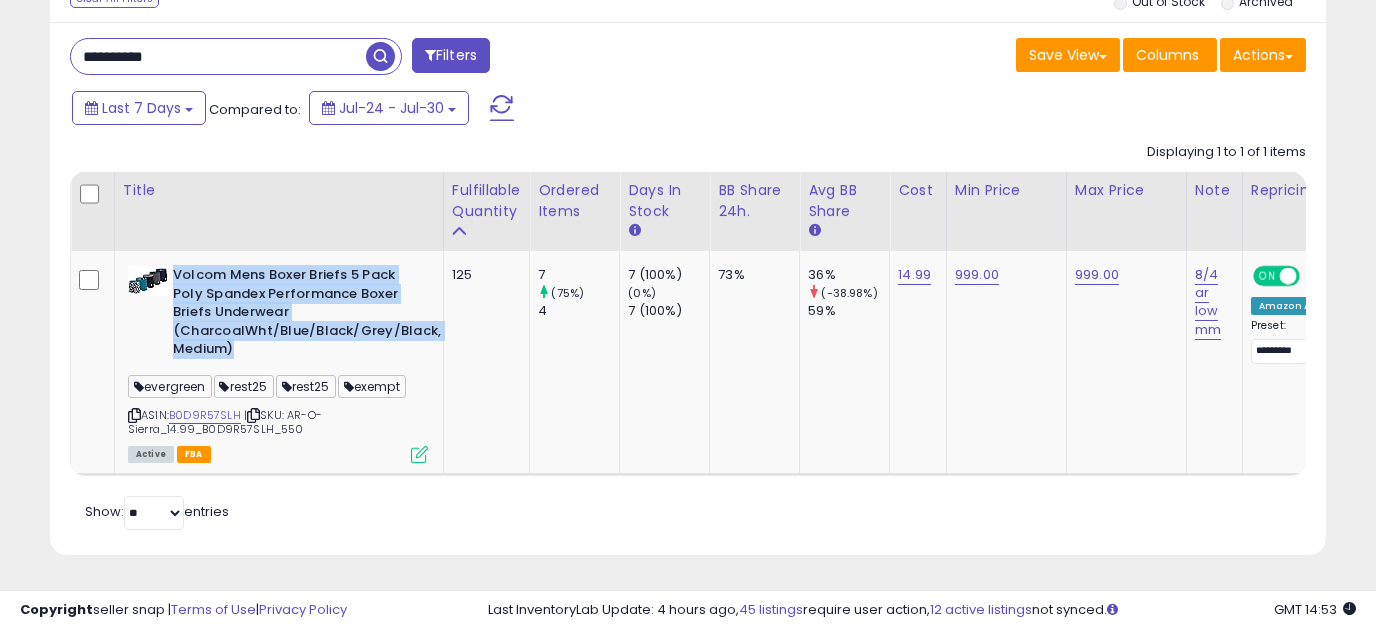 scroll, scrollTop: 0, scrollLeft: 225, axis: horizontal 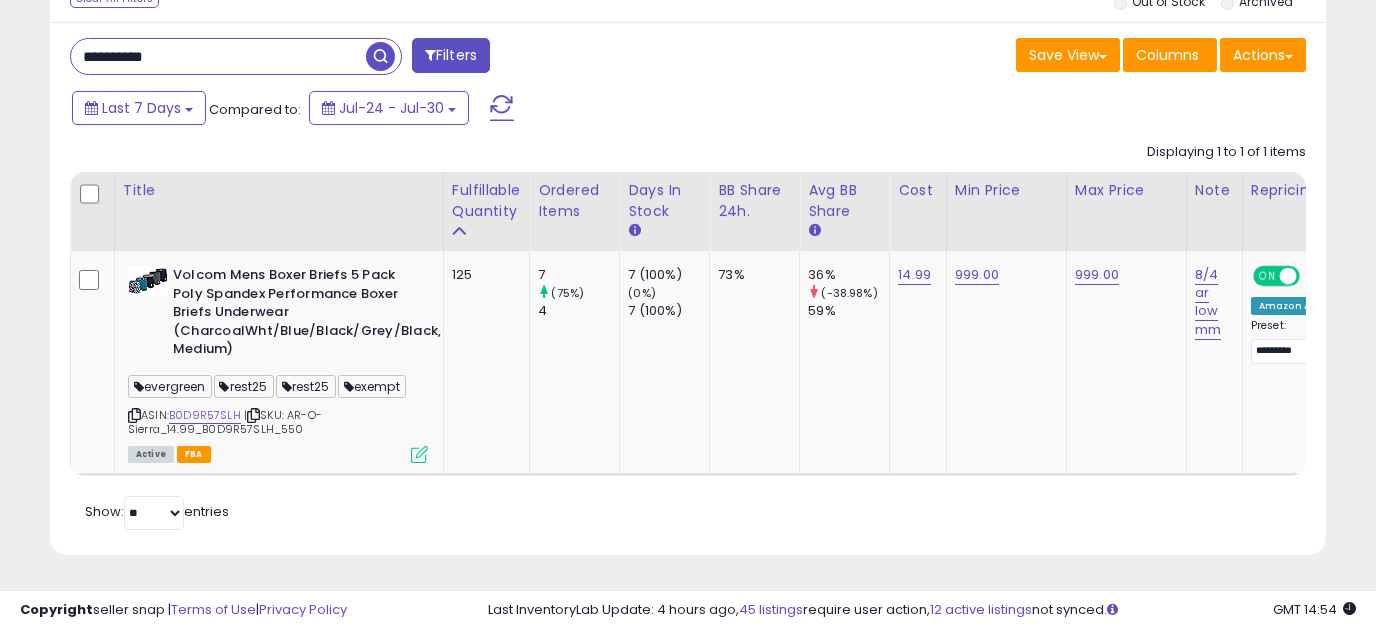 drag, startPoint x: 211, startPoint y: 54, endPoint x: 49, endPoint y: 49, distance: 162.07715 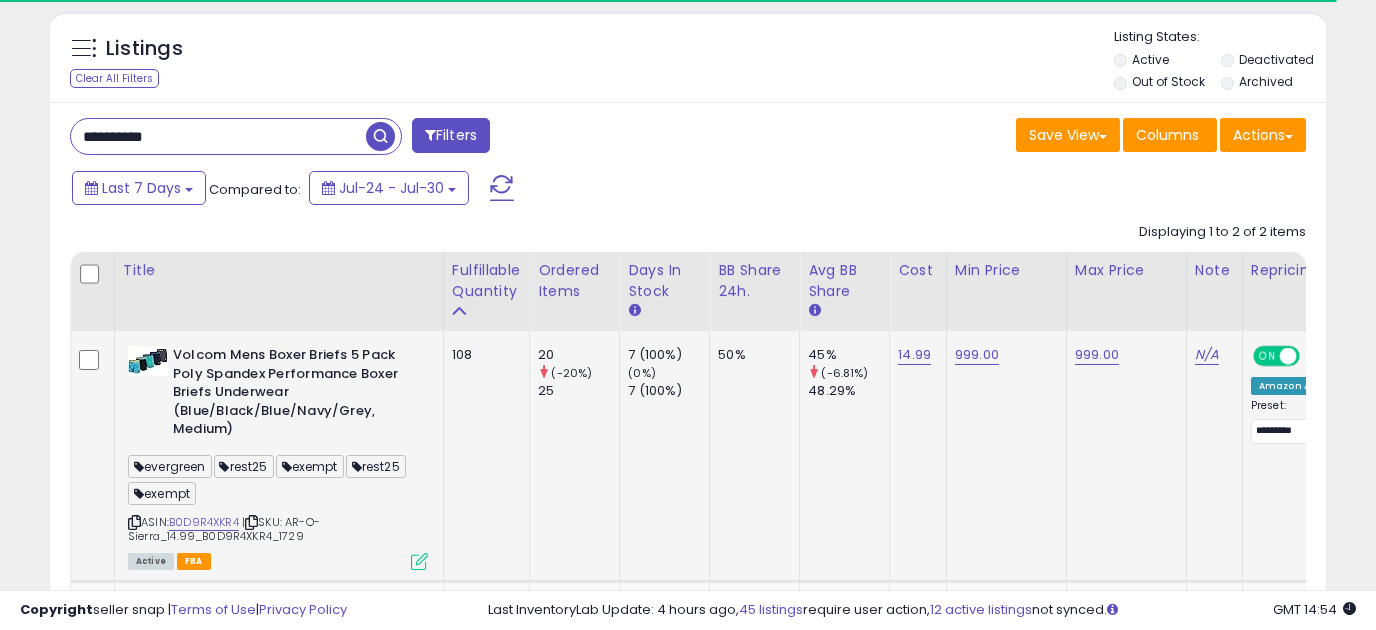 scroll, scrollTop: 328, scrollLeft: 0, axis: vertical 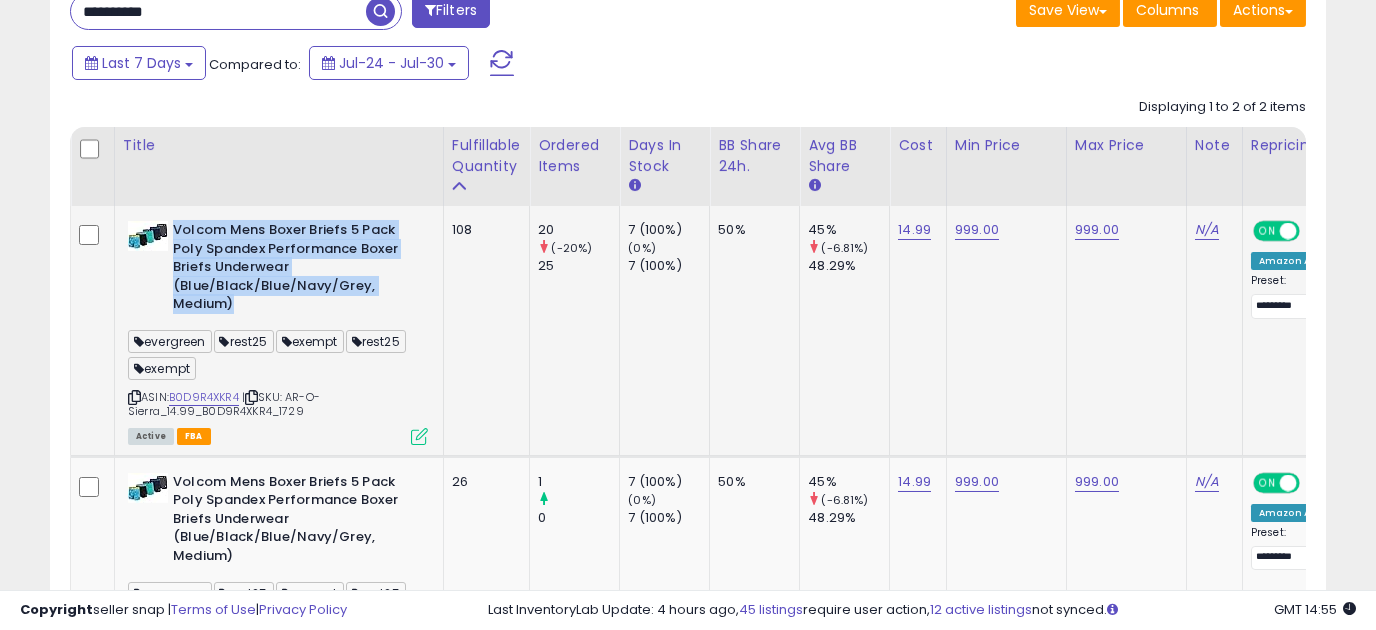 drag, startPoint x: 244, startPoint y: 310, endPoint x: 174, endPoint y: 236, distance: 101.862656 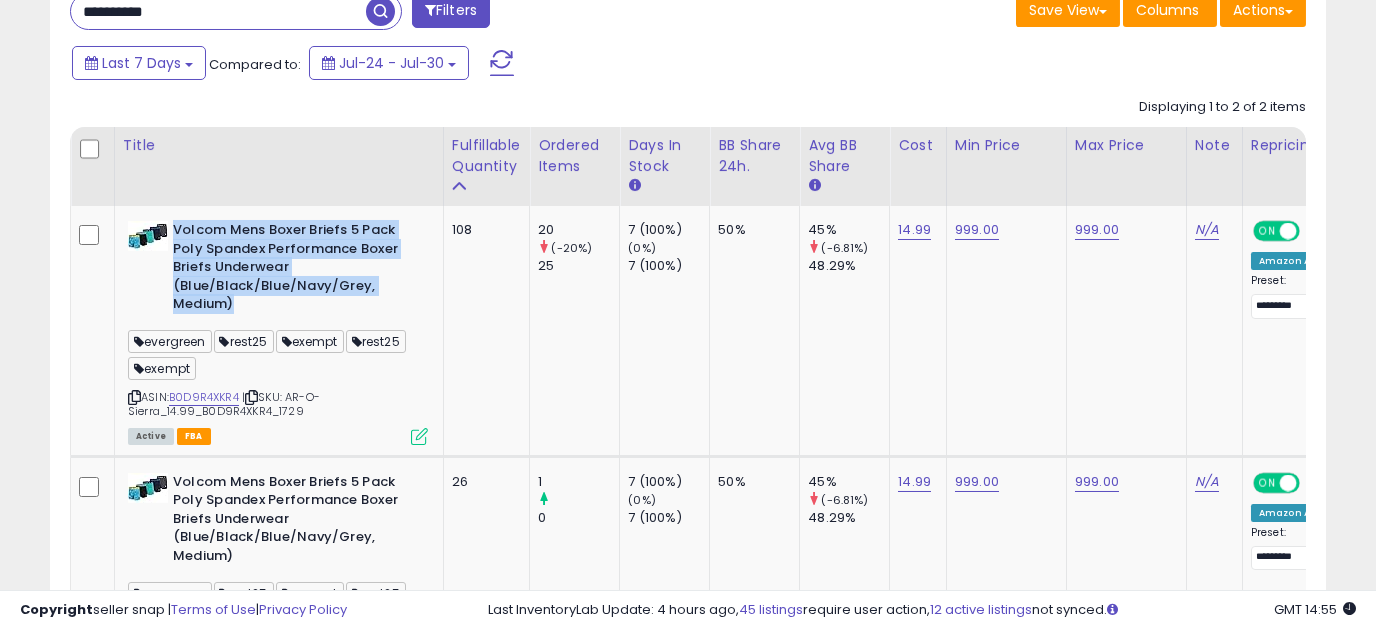 scroll, scrollTop: 0, scrollLeft: 112, axis: horizontal 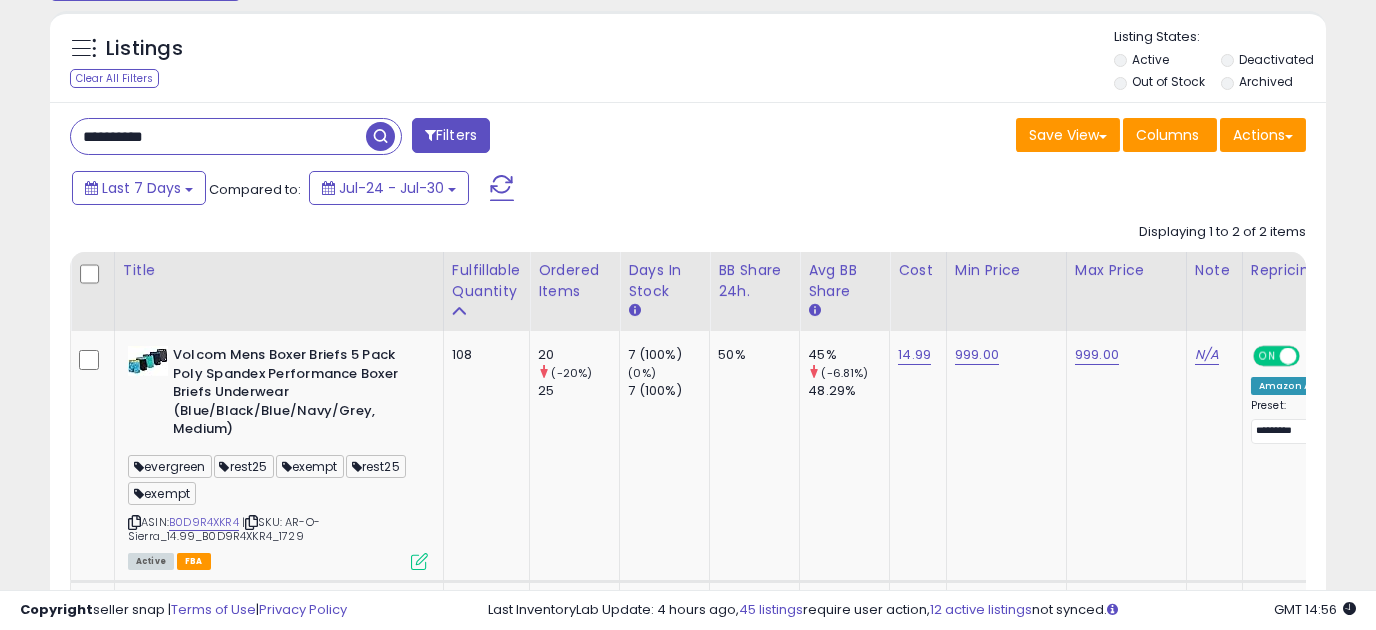 drag, startPoint x: 187, startPoint y: 140, endPoint x: -10, endPoint y: 123, distance: 197.73215 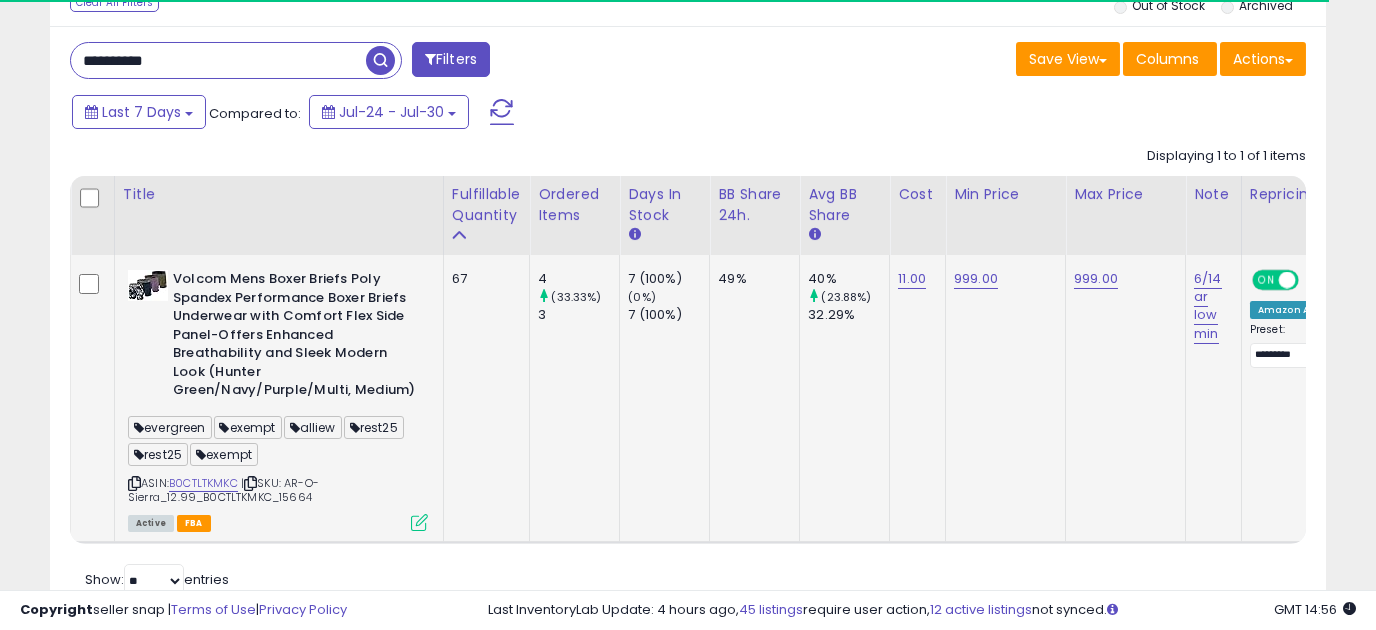 scroll, scrollTop: 364, scrollLeft: 0, axis: vertical 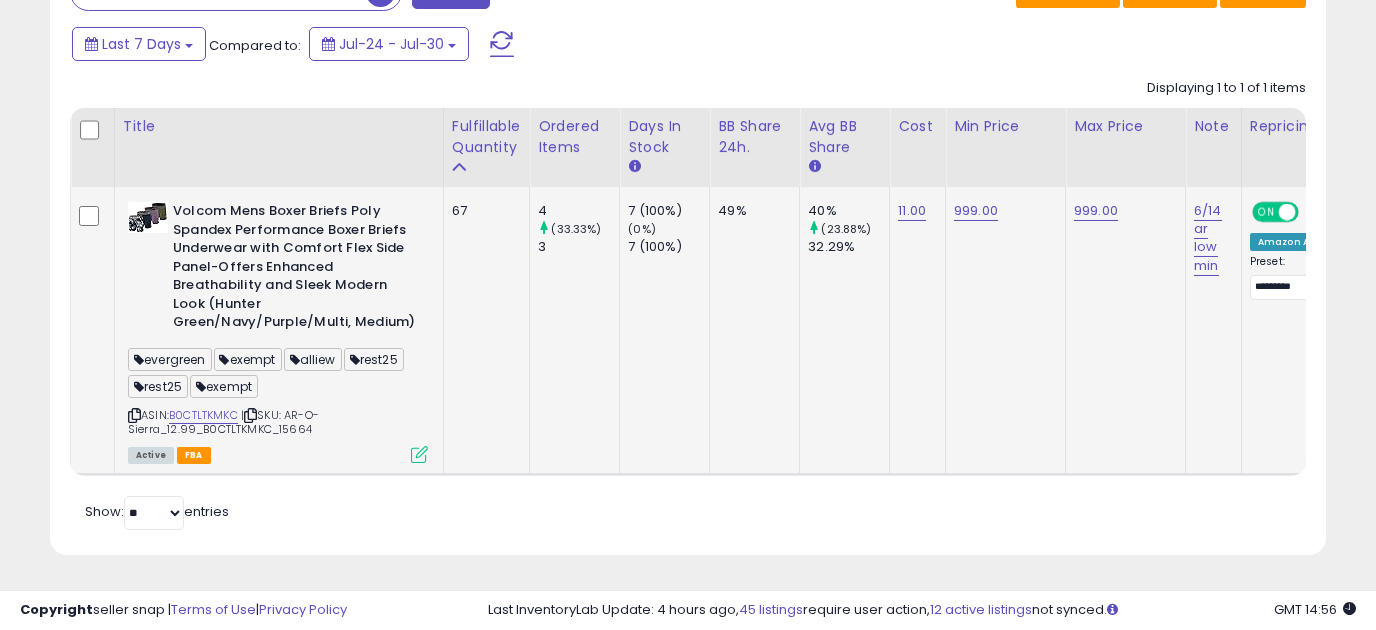 drag, startPoint x: 324, startPoint y: 416, endPoint x: 294, endPoint y: 398, distance: 34.98571 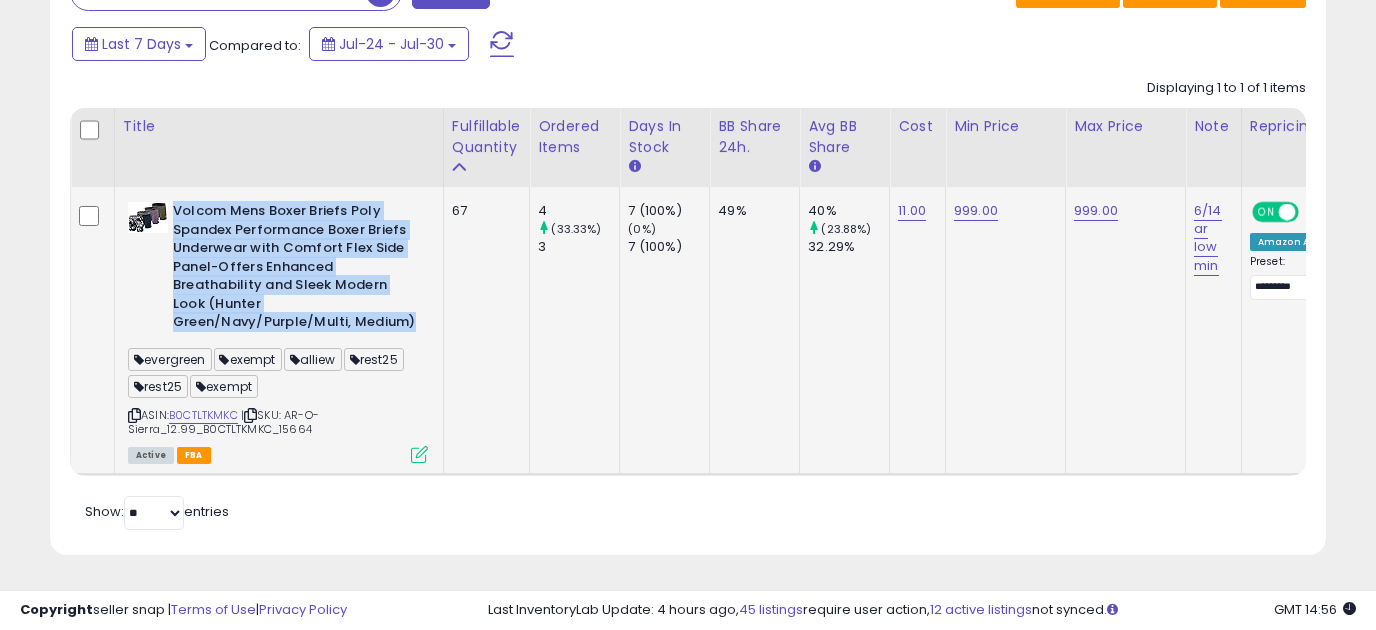 drag, startPoint x: 420, startPoint y: 313, endPoint x: 407, endPoint y: 301, distance: 17.691807 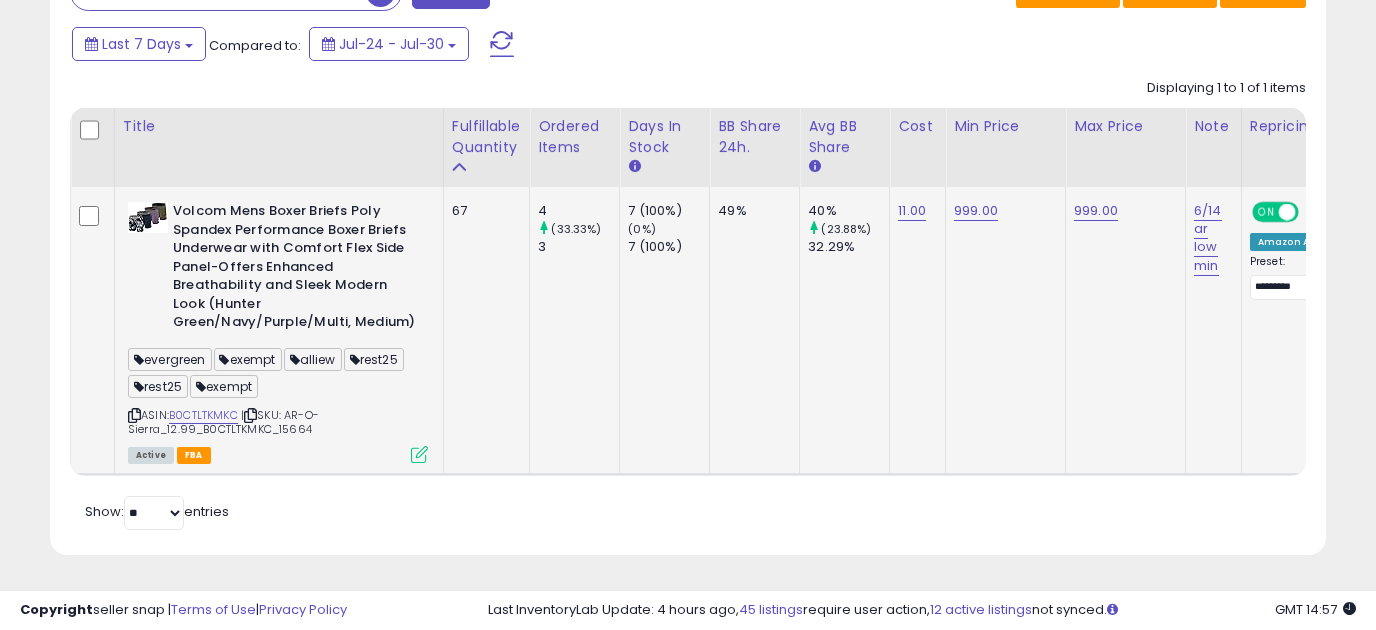 click on "ASIN:  B0CTLTKMKC    |   SKU: AR-O-Sierra_12.99_B0CTLTKMKC_15664 Active FBA" at bounding box center [278, 331] 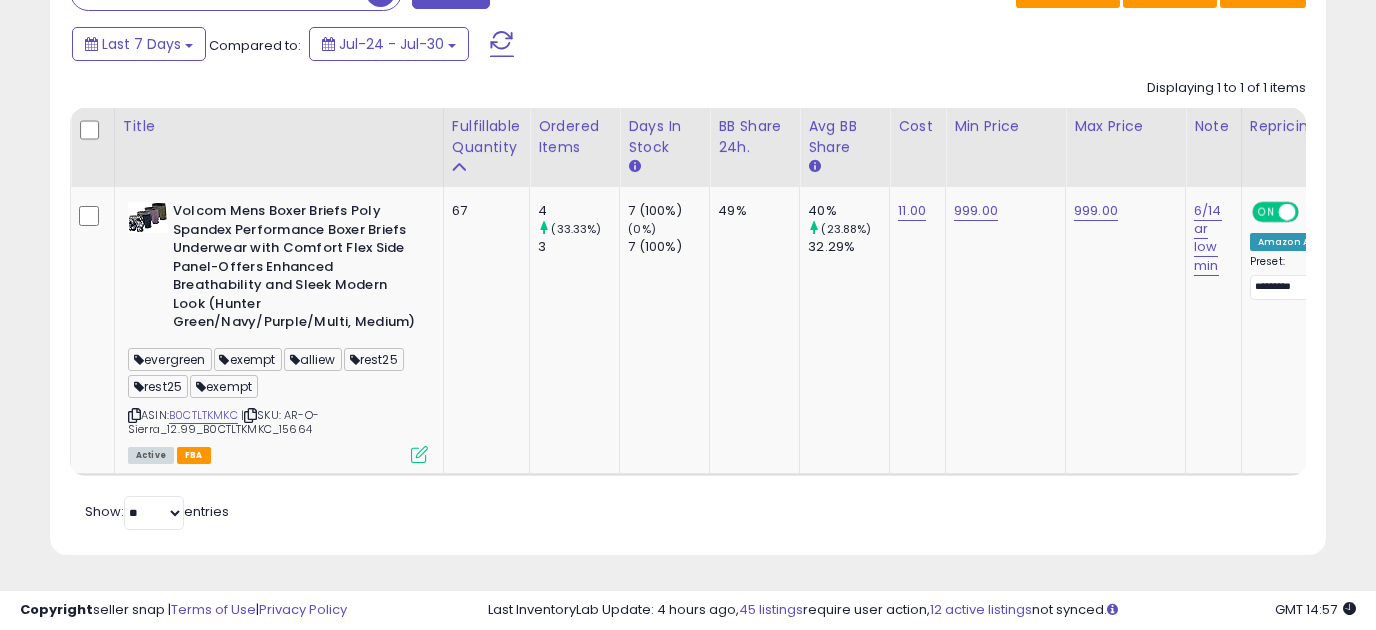 scroll, scrollTop: 0, scrollLeft: 119, axis: horizontal 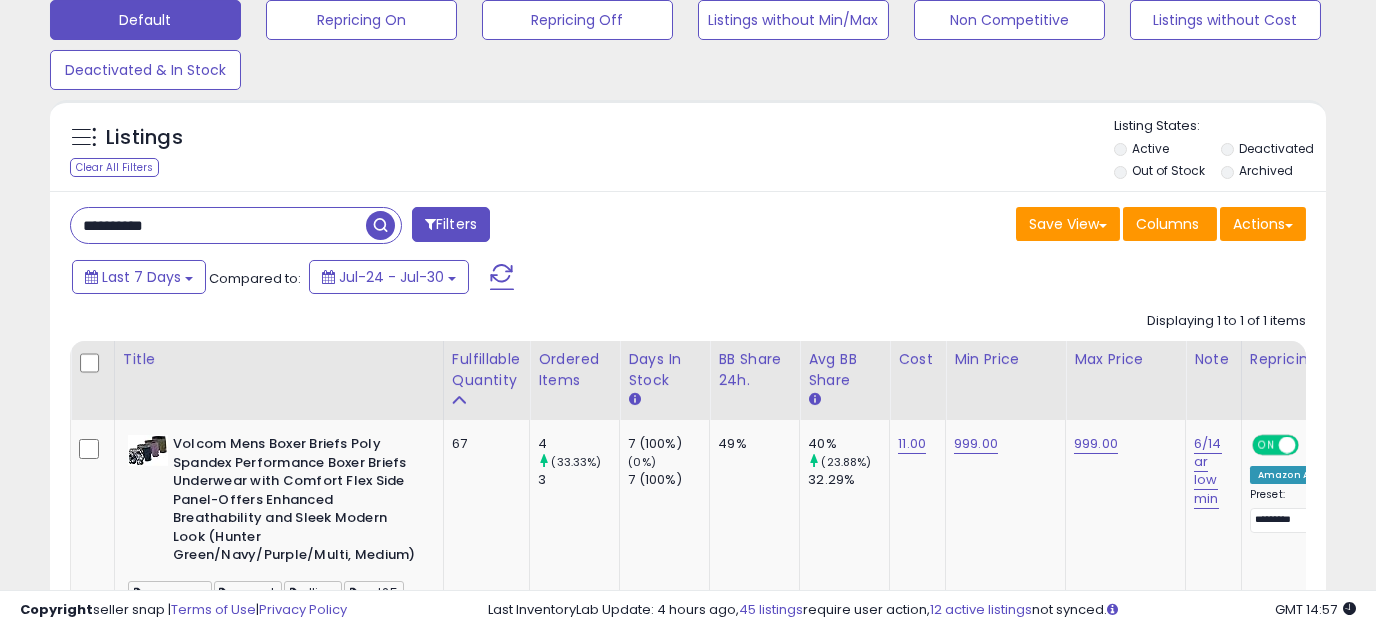 drag, startPoint x: 210, startPoint y: 228, endPoint x: -102, endPoint y: 212, distance: 312.40997 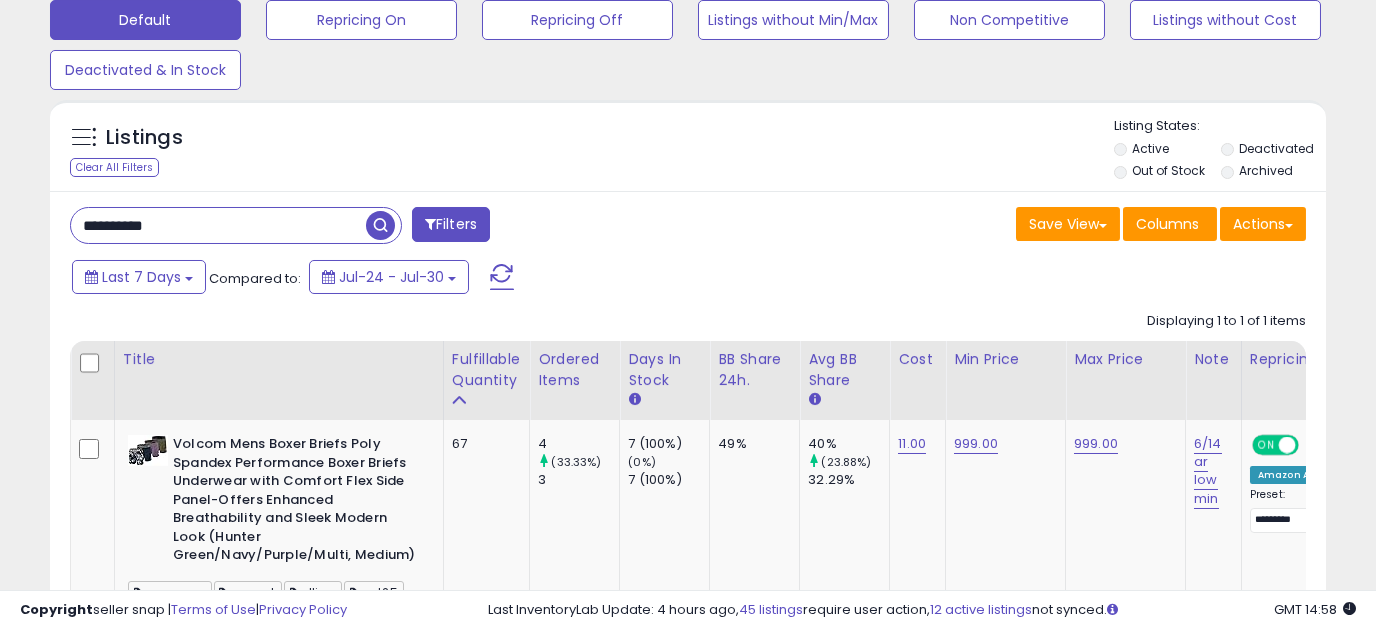 paste 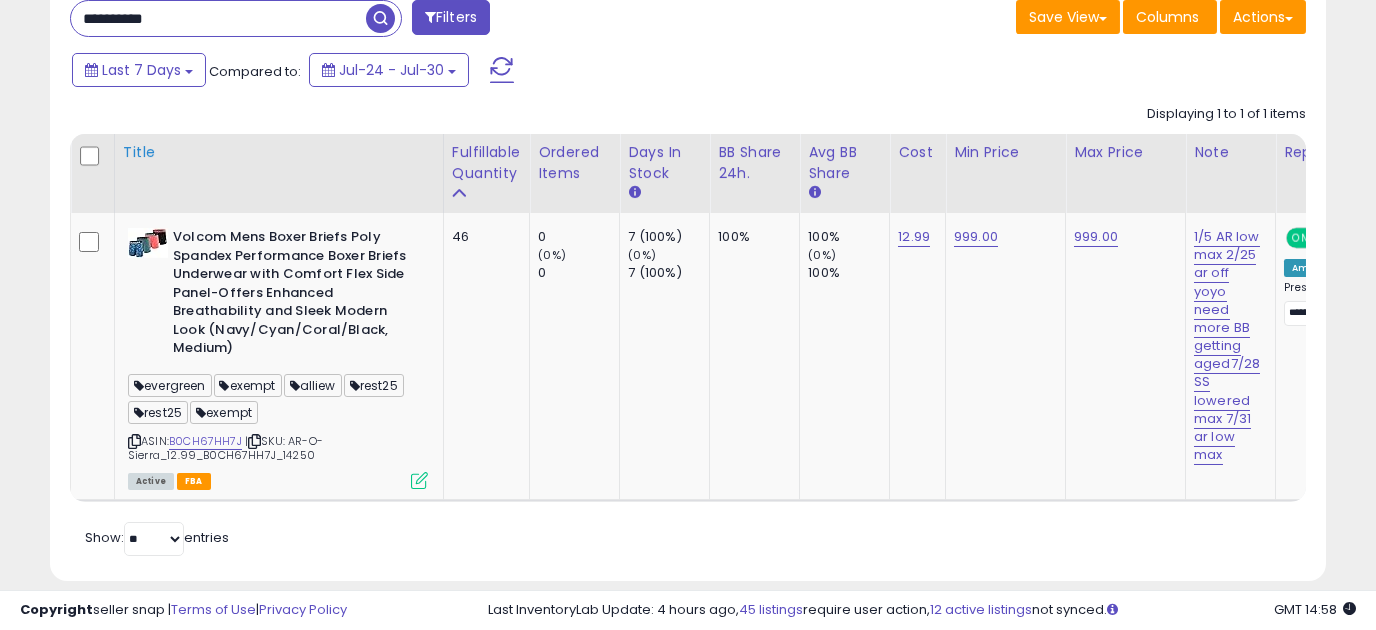 scroll, scrollTop: 364, scrollLeft: 0, axis: vertical 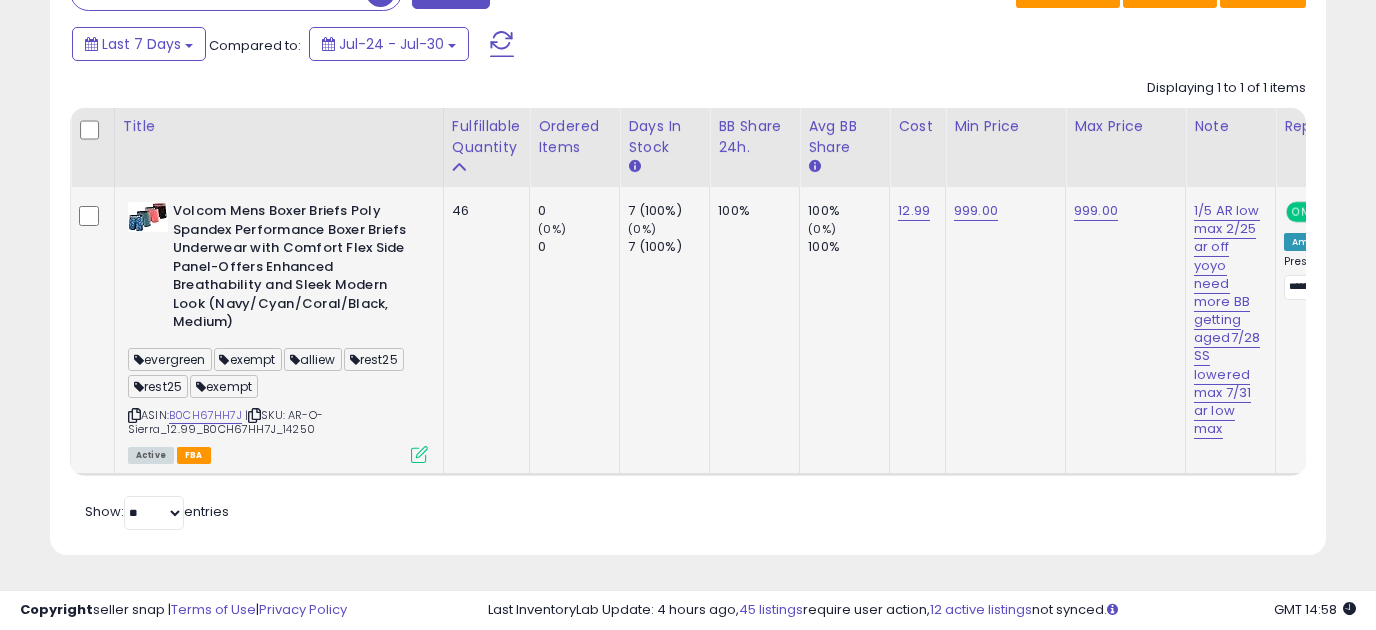 drag, startPoint x: 319, startPoint y: 413, endPoint x: 297, endPoint y: 401, distance: 25.059929 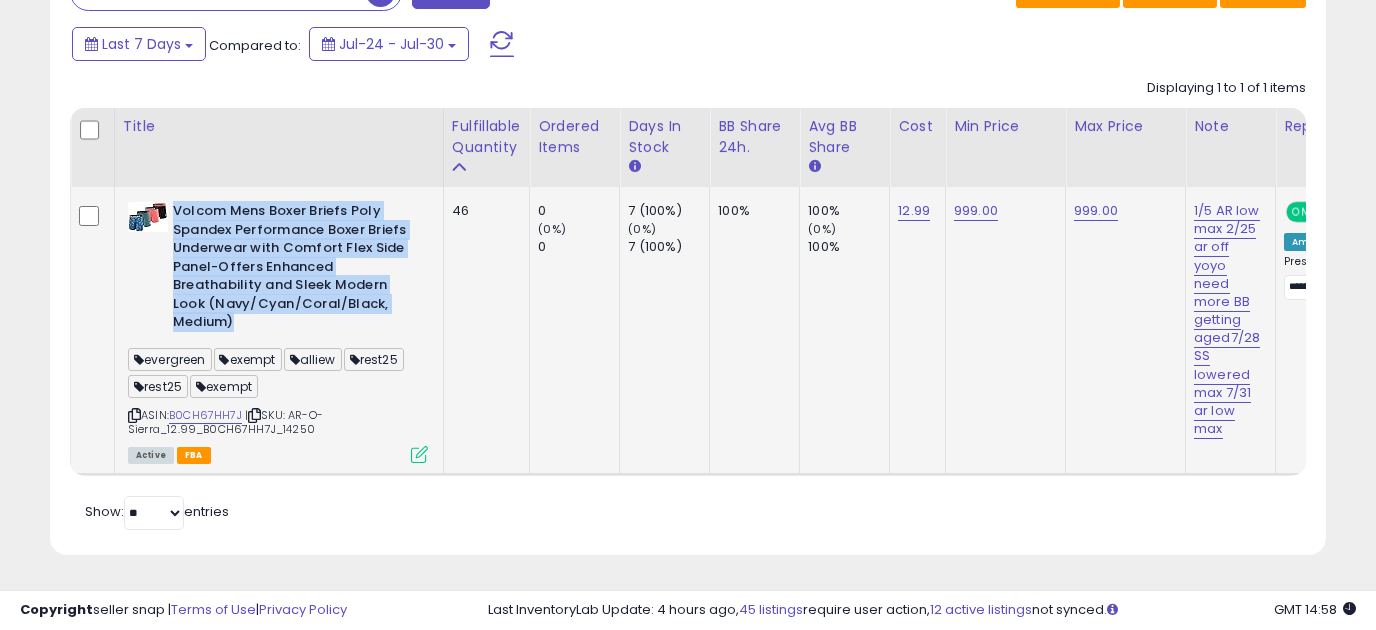 drag, startPoint x: 263, startPoint y: 310, endPoint x: 173, endPoint y: 201, distance: 141.35417 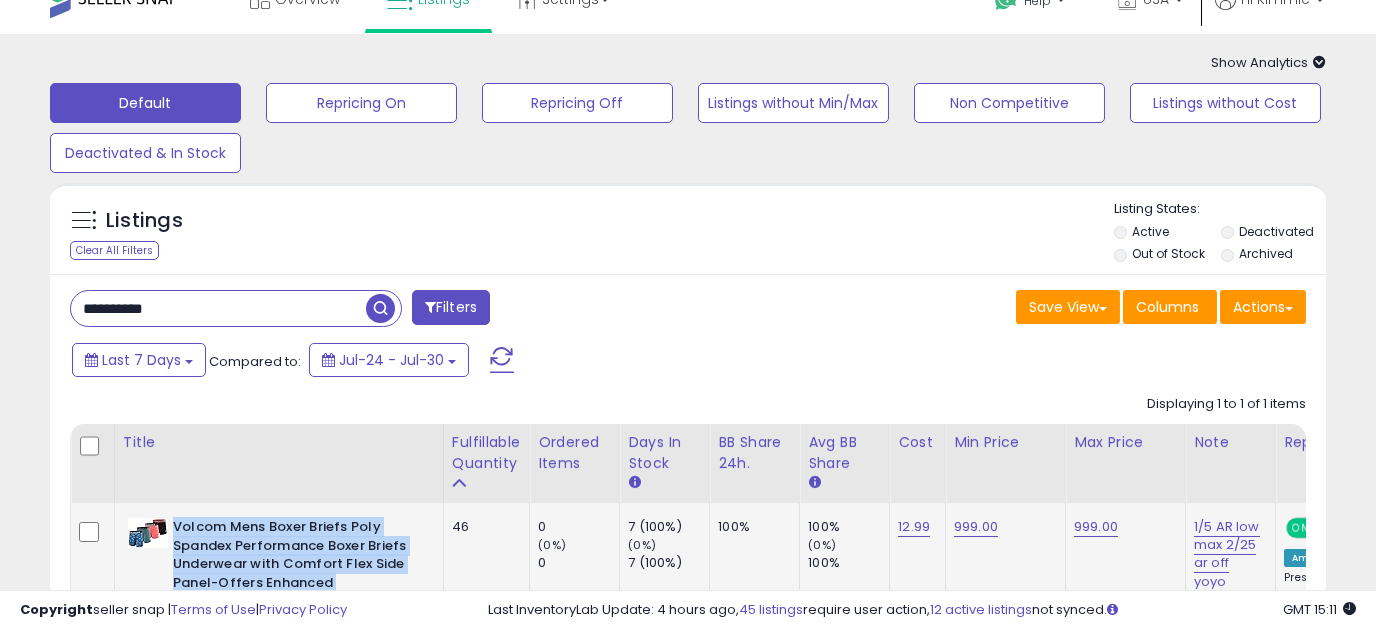 scroll, scrollTop: 0, scrollLeft: 0, axis: both 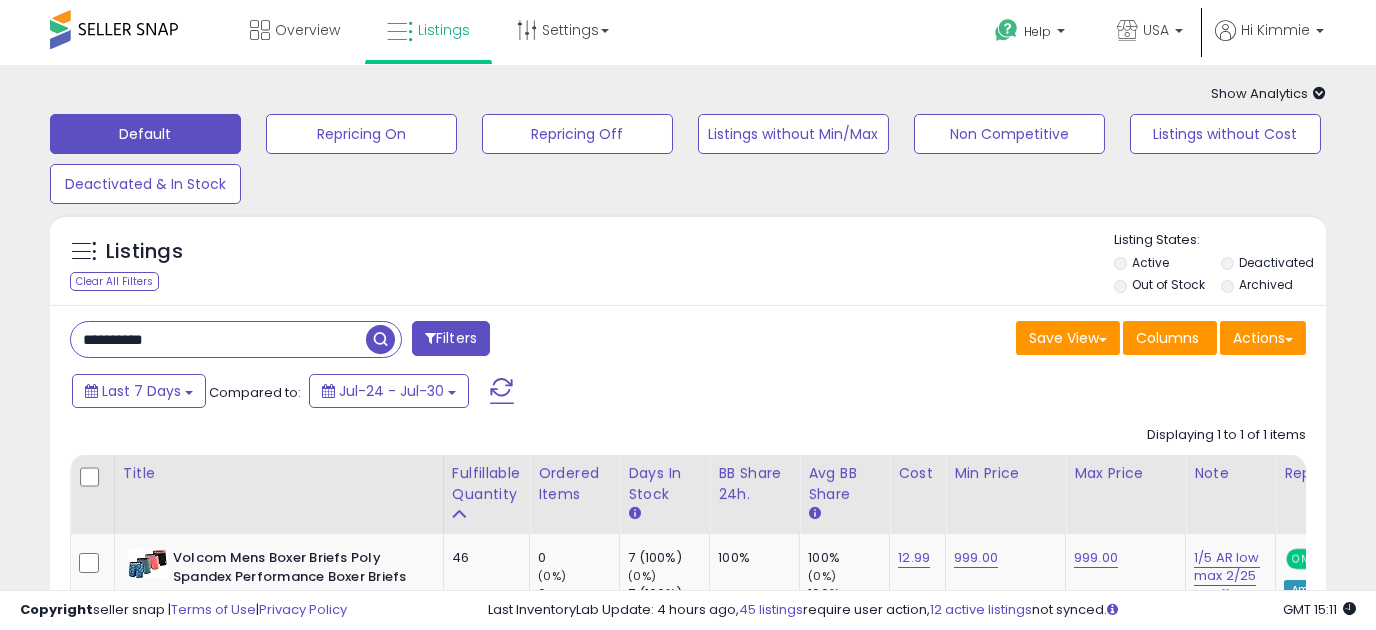 drag, startPoint x: 187, startPoint y: 346, endPoint x: -15, endPoint y: 338, distance: 202.15836 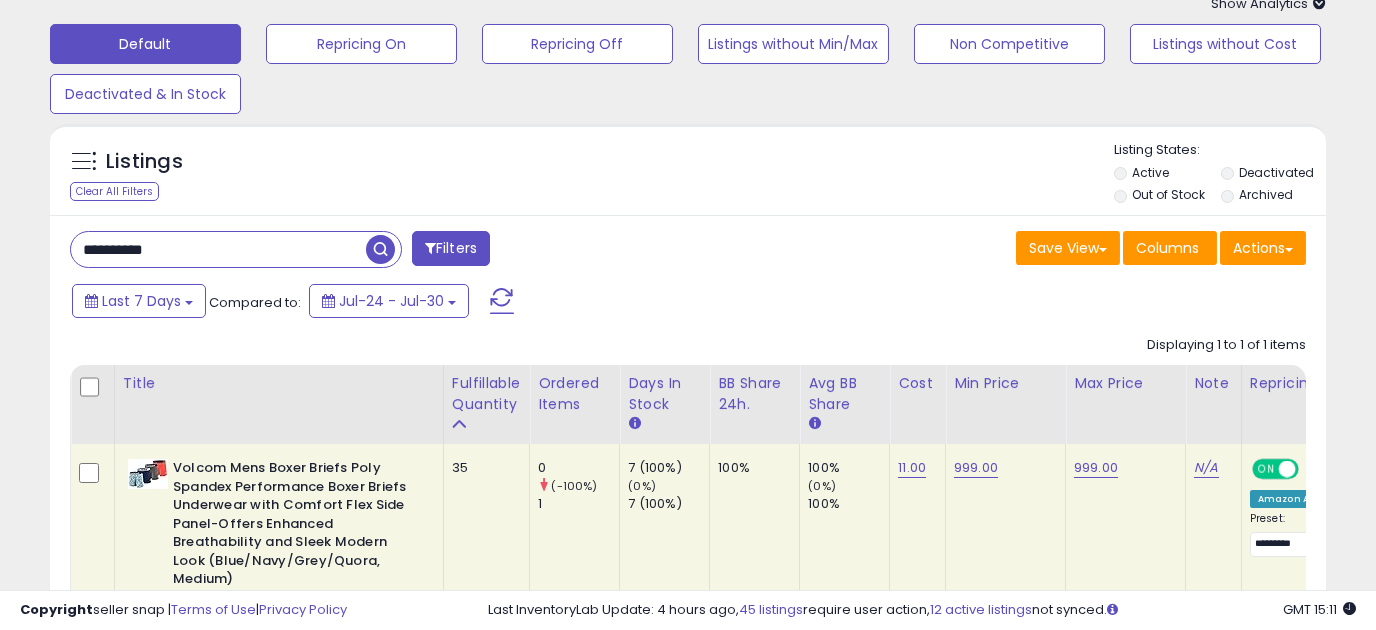 scroll, scrollTop: 364, scrollLeft: 0, axis: vertical 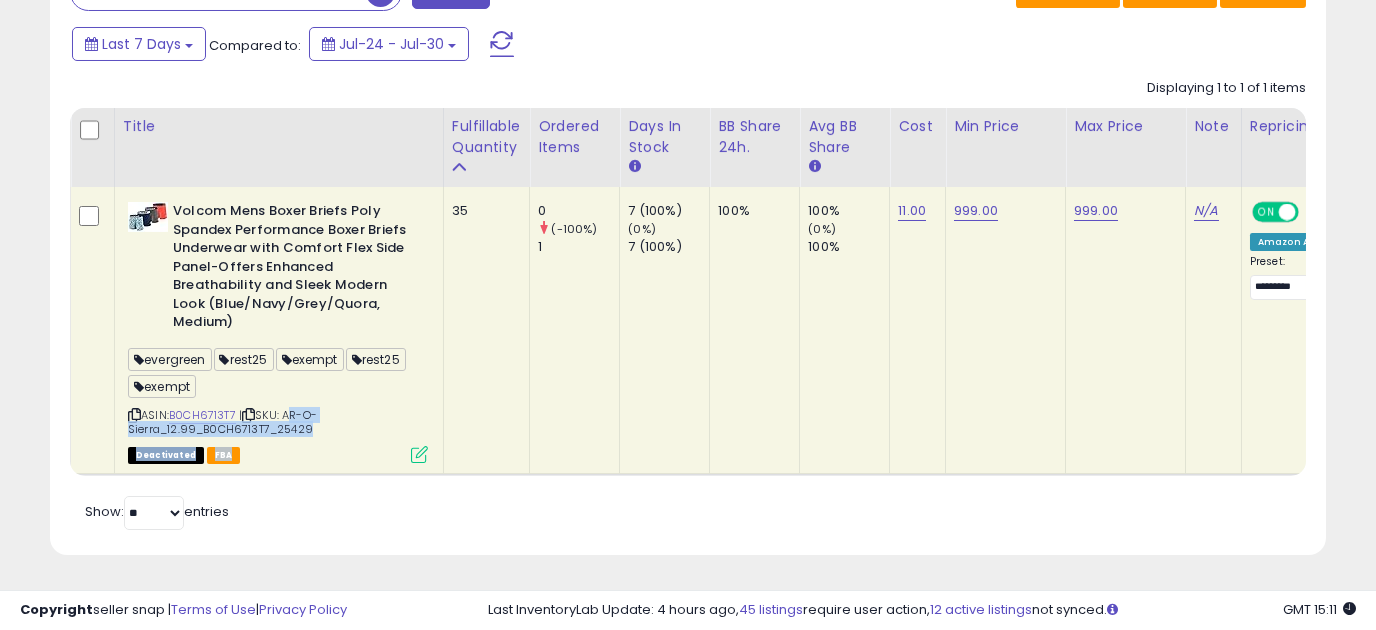 drag, startPoint x: 317, startPoint y: 423, endPoint x: 292, endPoint y: 402, distance: 32.649654 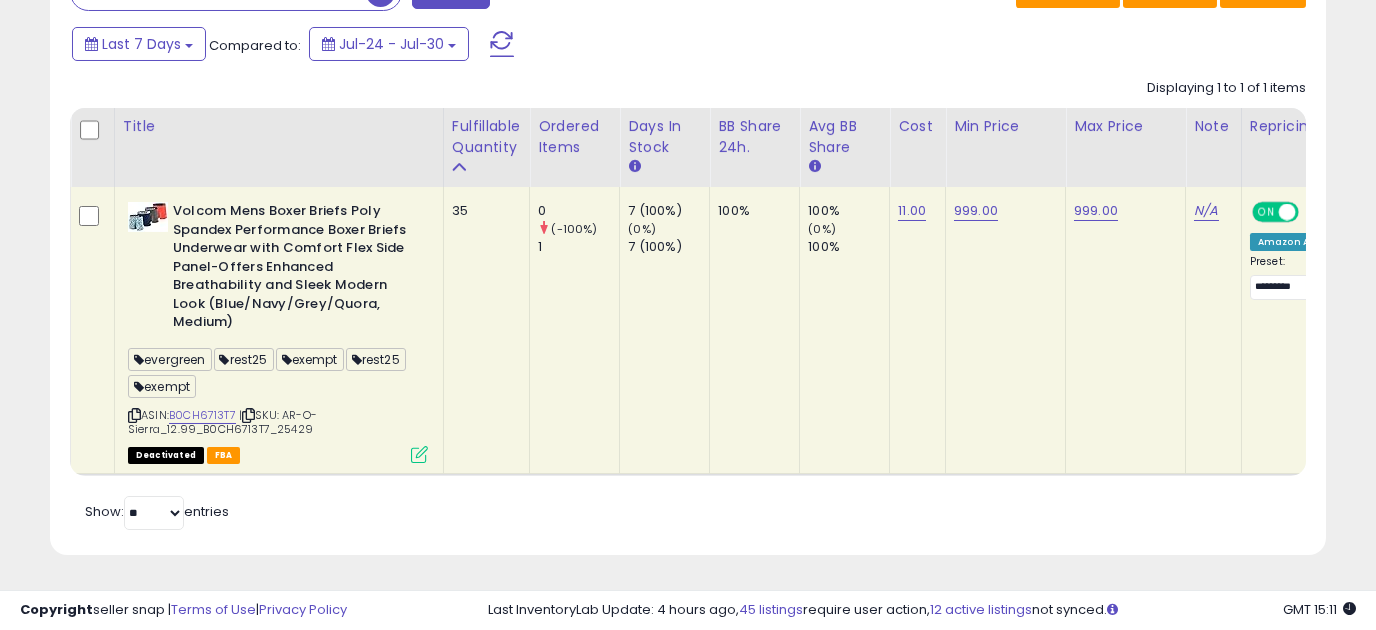 drag, startPoint x: 317, startPoint y: 416, endPoint x: 288, endPoint y: 404, distance: 31.38471 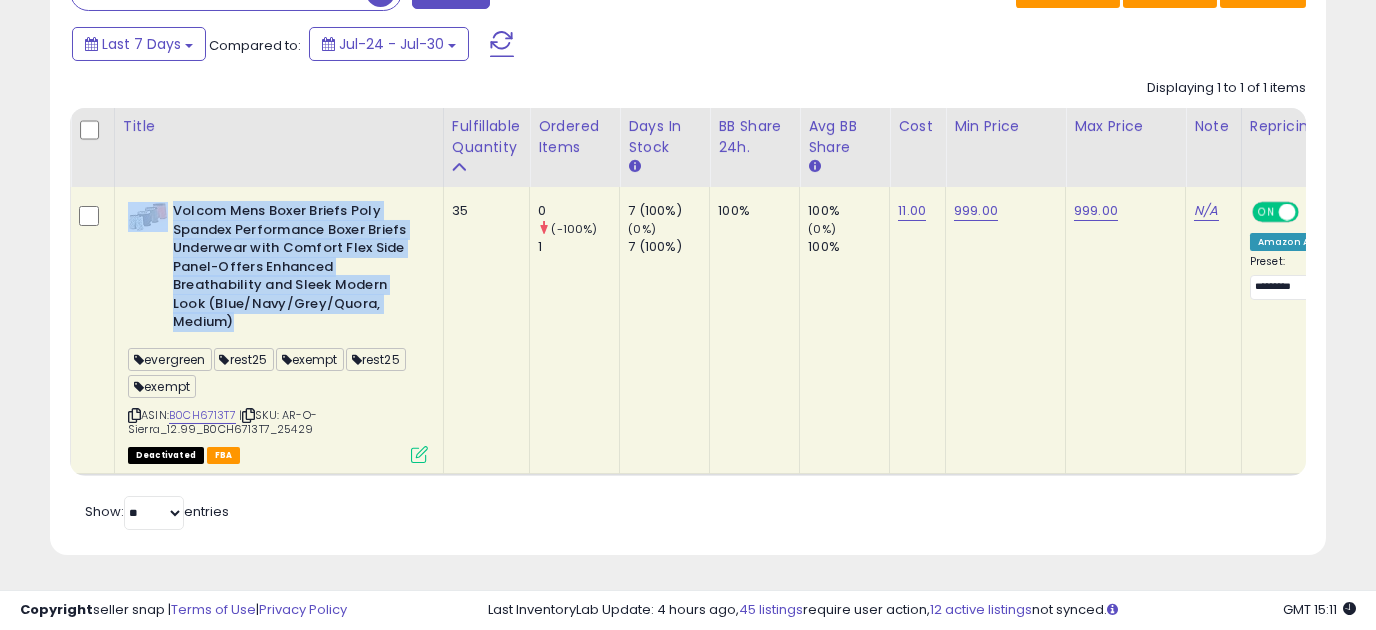drag, startPoint x: 248, startPoint y: 307, endPoint x: 157, endPoint y: 200, distance: 140.46352 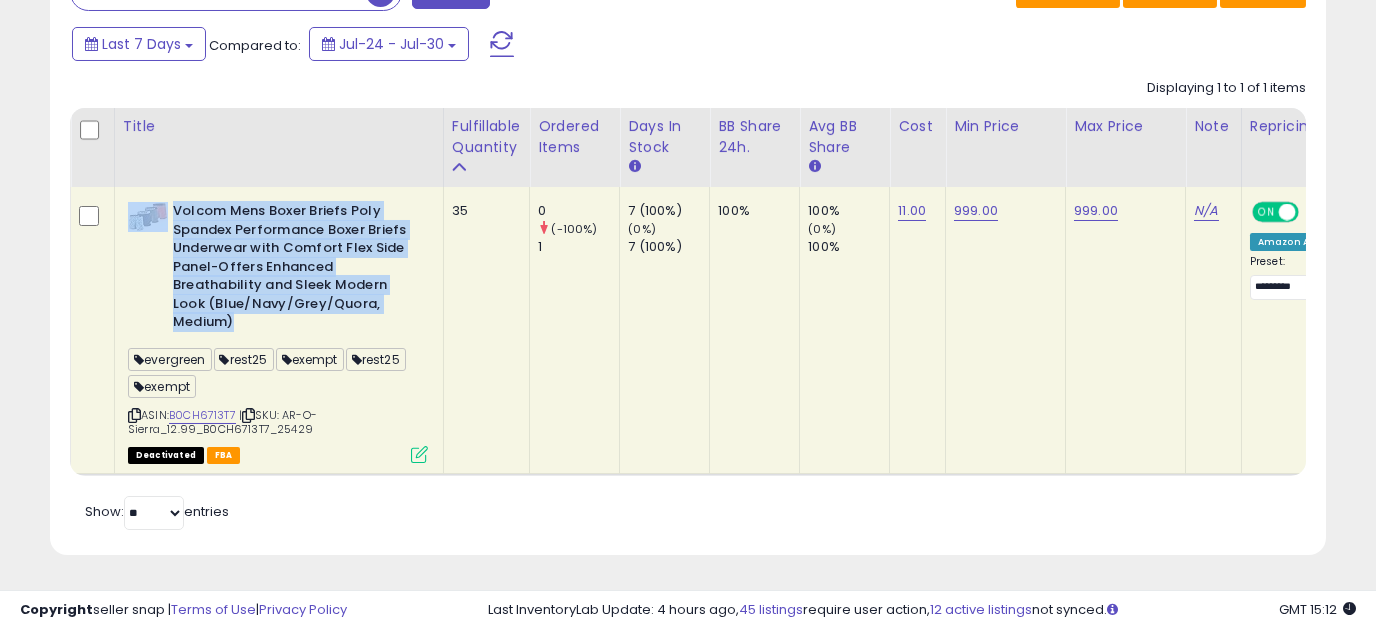 scroll, scrollTop: 0, scrollLeft: 277, axis: horizontal 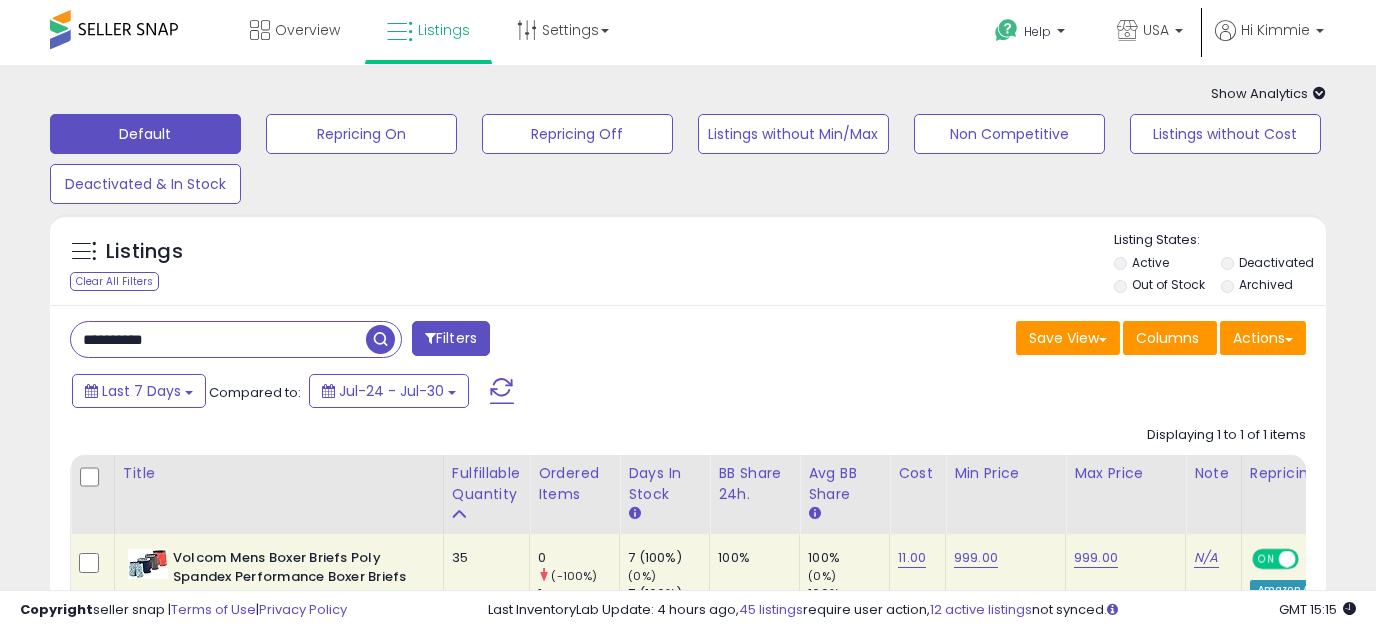 drag, startPoint x: 188, startPoint y: 330, endPoint x: -61, endPoint y: 331, distance: 249.00201 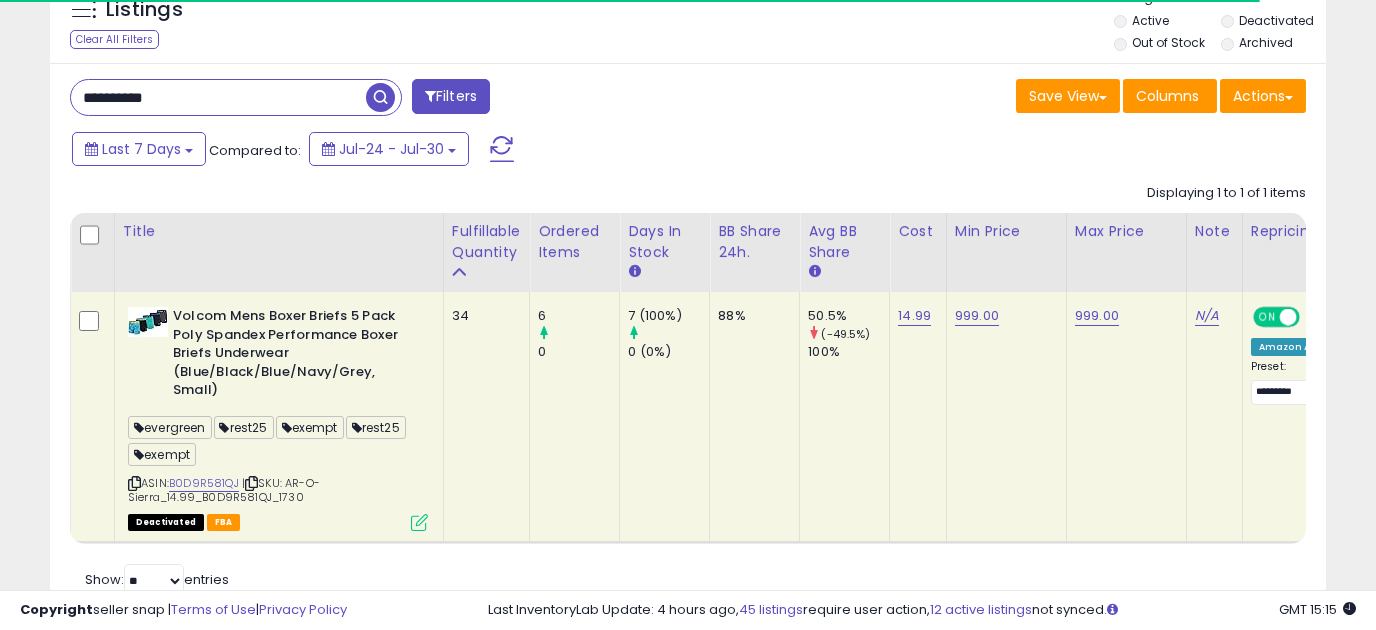 scroll, scrollTop: 250, scrollLeft: 0, axis: vertical 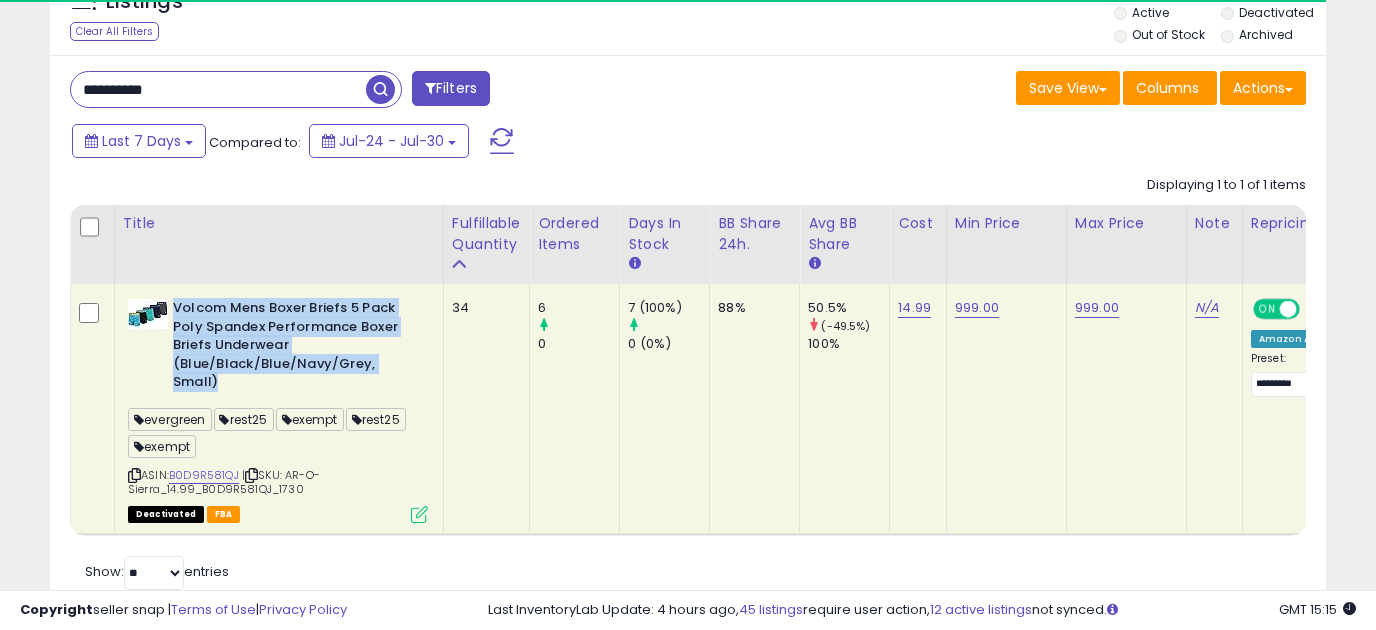 drag, startPoint x: 224, startPoint y: 392, endPoint x: 175, endPoint y: 314, distance: 92.11406 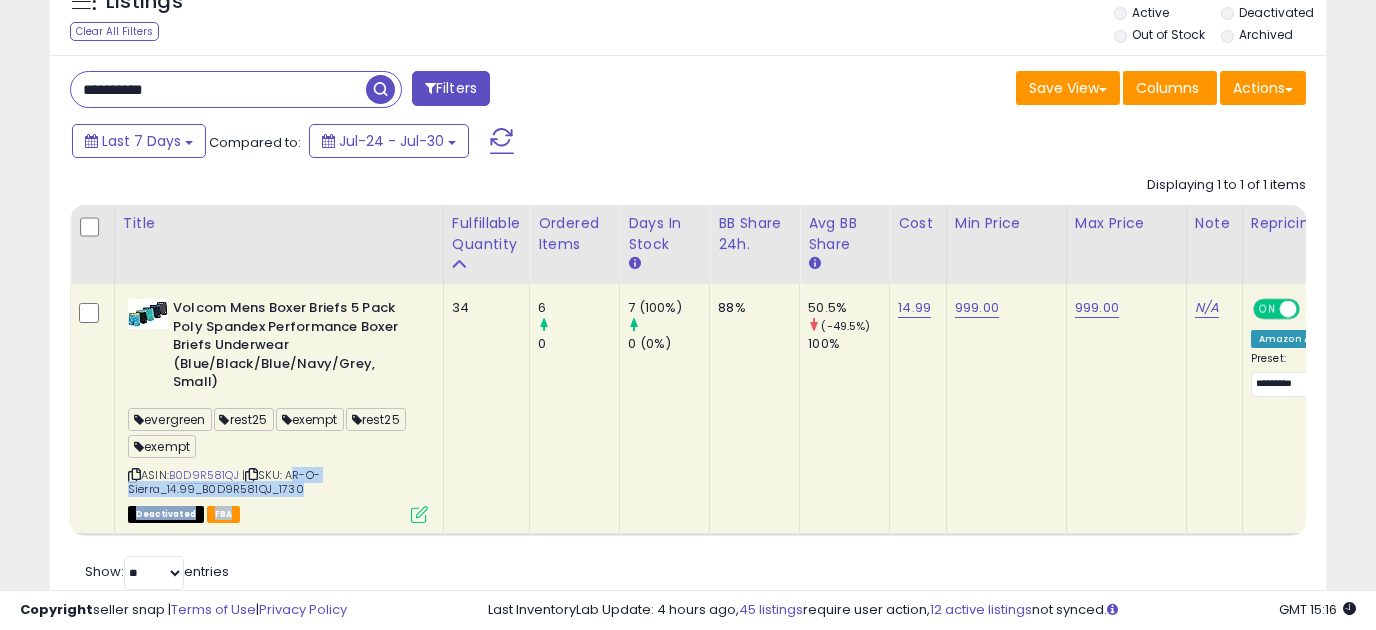 drag, startPoint x: 318, startPoint y: 502, endPoint x: 294, endPoint y: 482, distance: 31.241 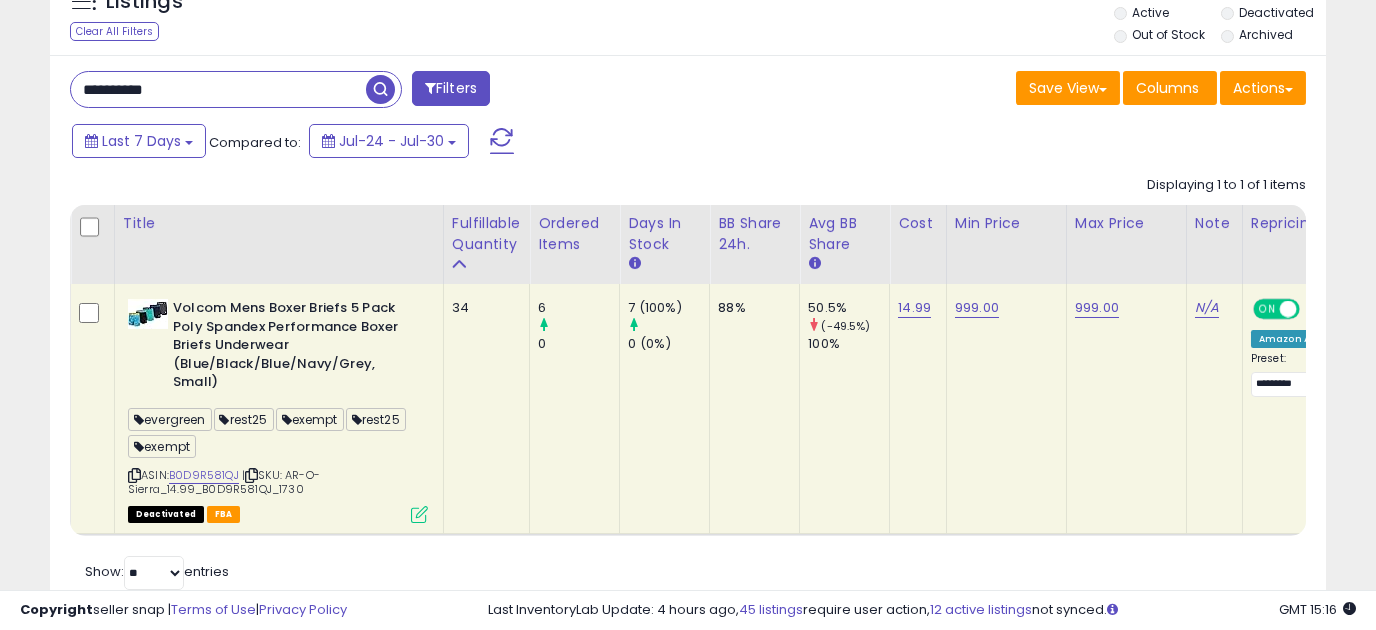 drag, startPoint x: 302, startPoint y: 489, endPoint x: 295, endPoint y: 479, distance: 12.206555 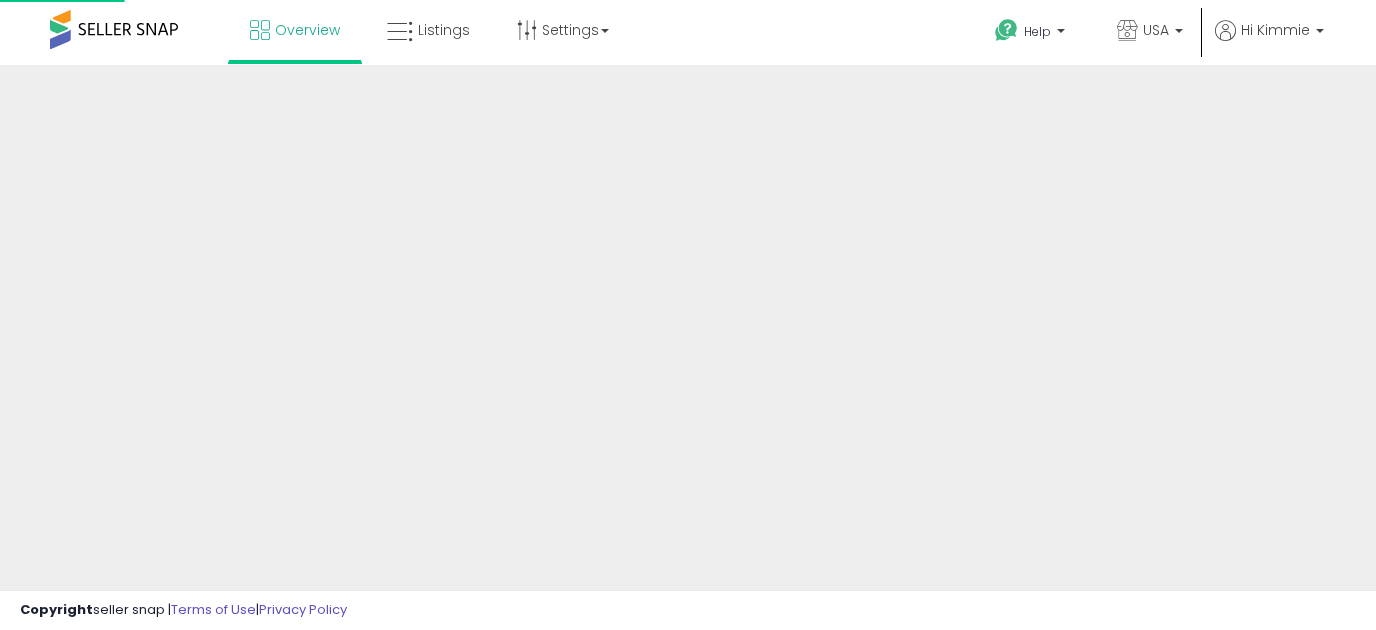 scroll, scrollTop: 0, scrollLeft: 0, axis: both 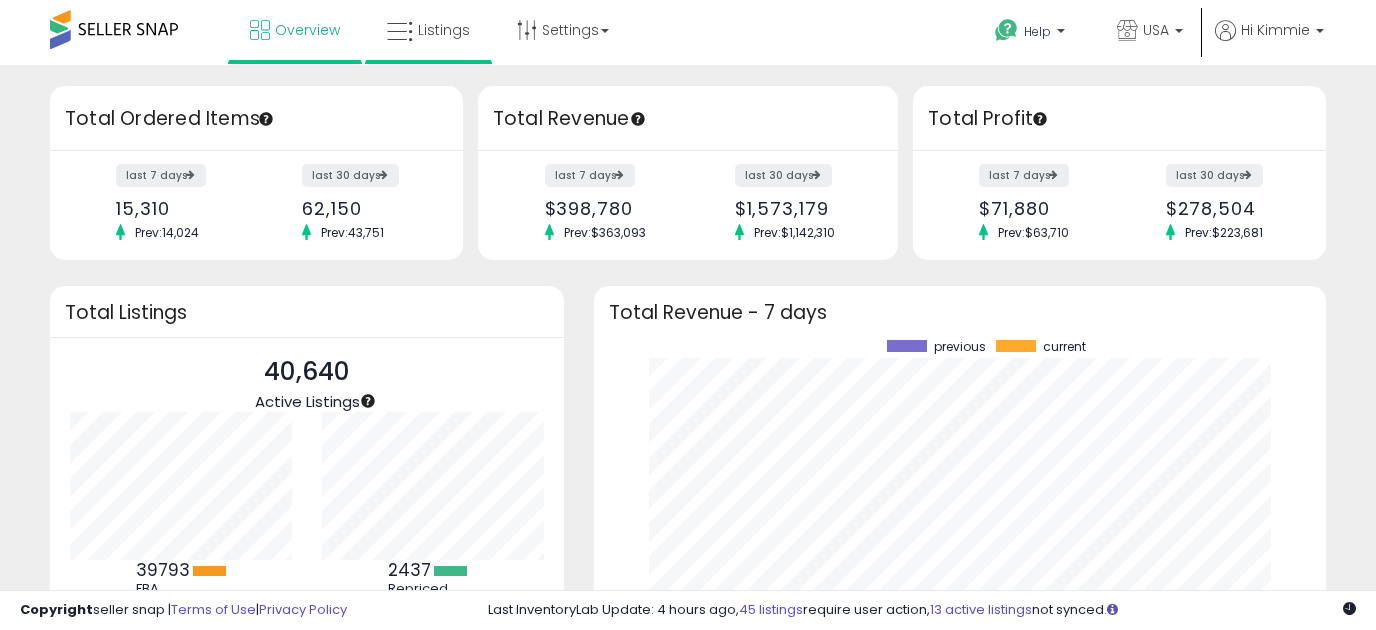 click on "Listings" at bounding box center (428, 32) 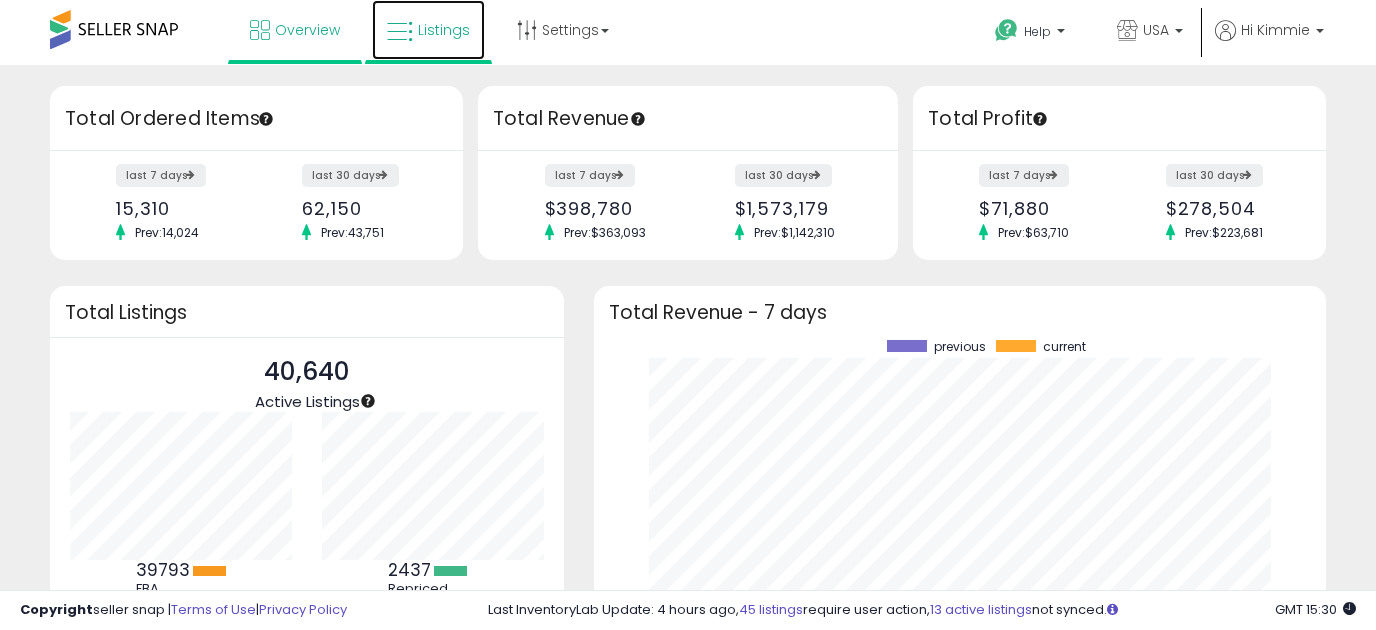 click on "Listings" at bounding box center (444, 30) 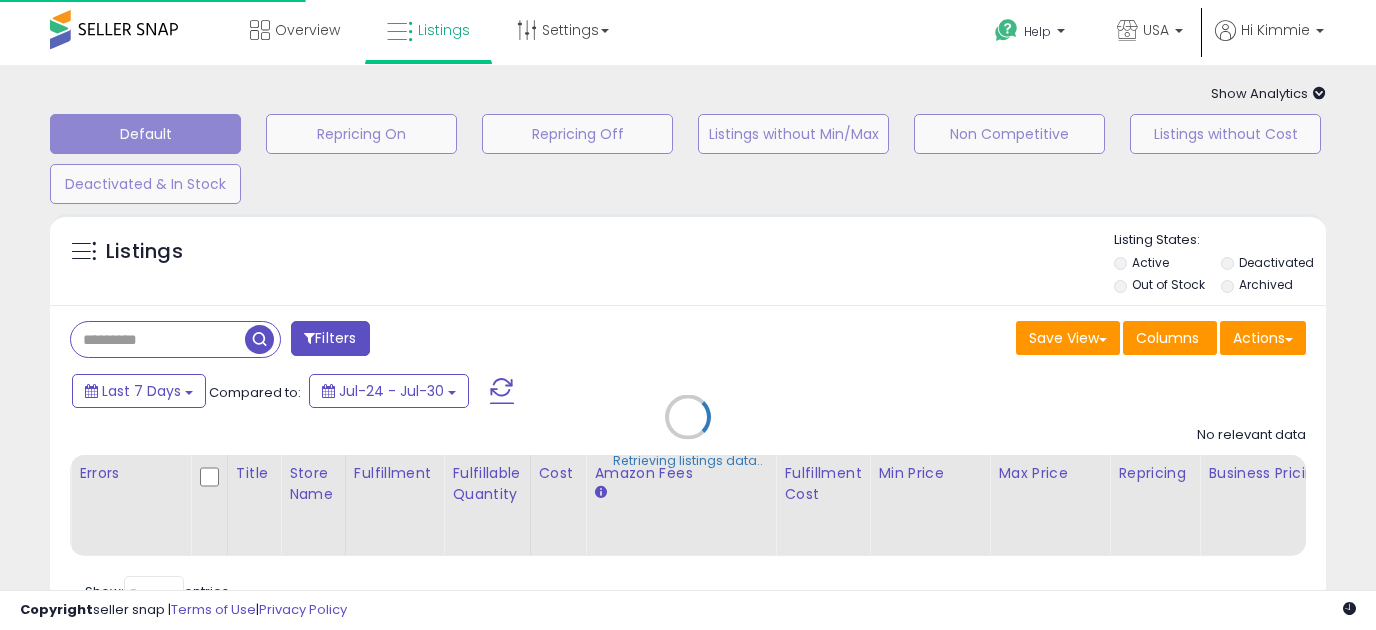 scroll, scrollTop: 0, scrollLeft: 0, axis: both 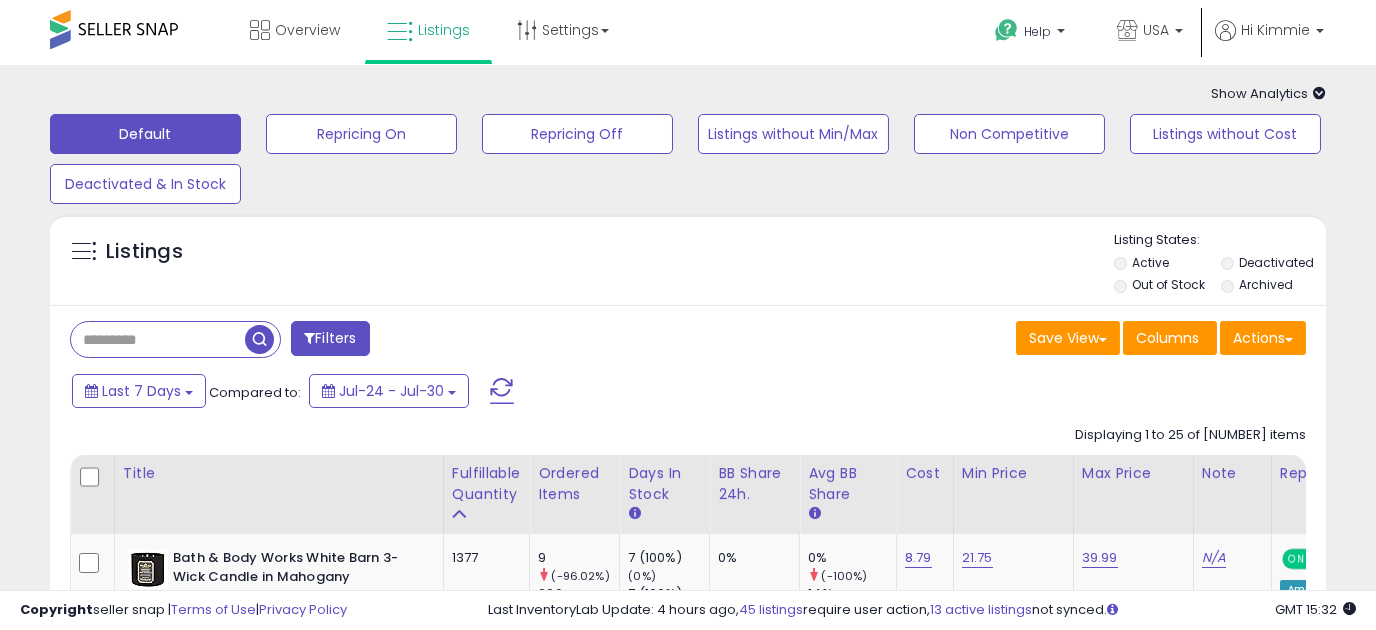 click at bounding box center (158, 339) 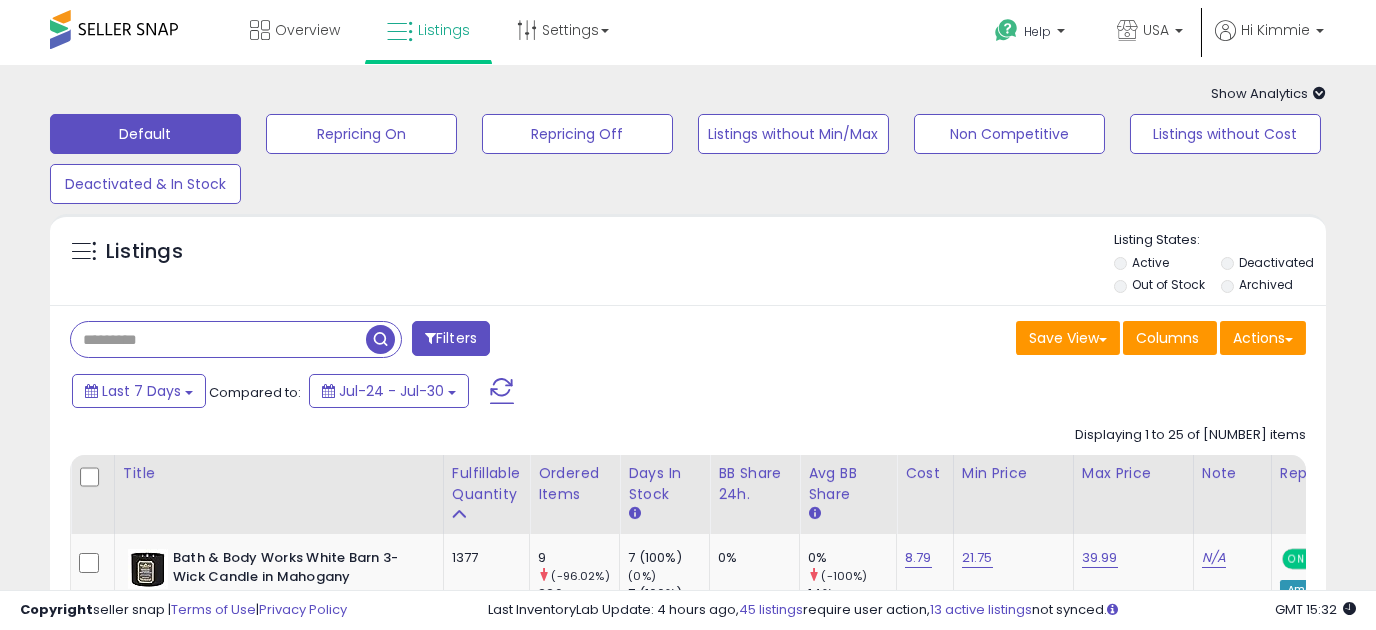 paste on "**********" 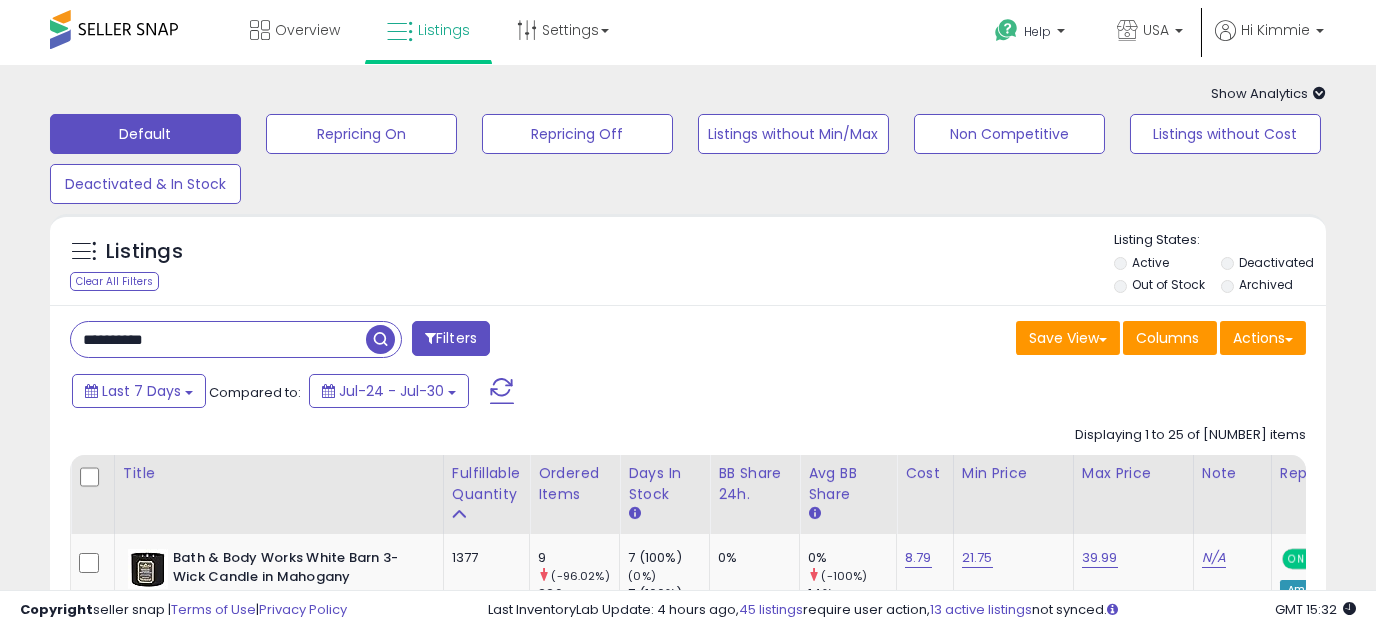 type on "**********" 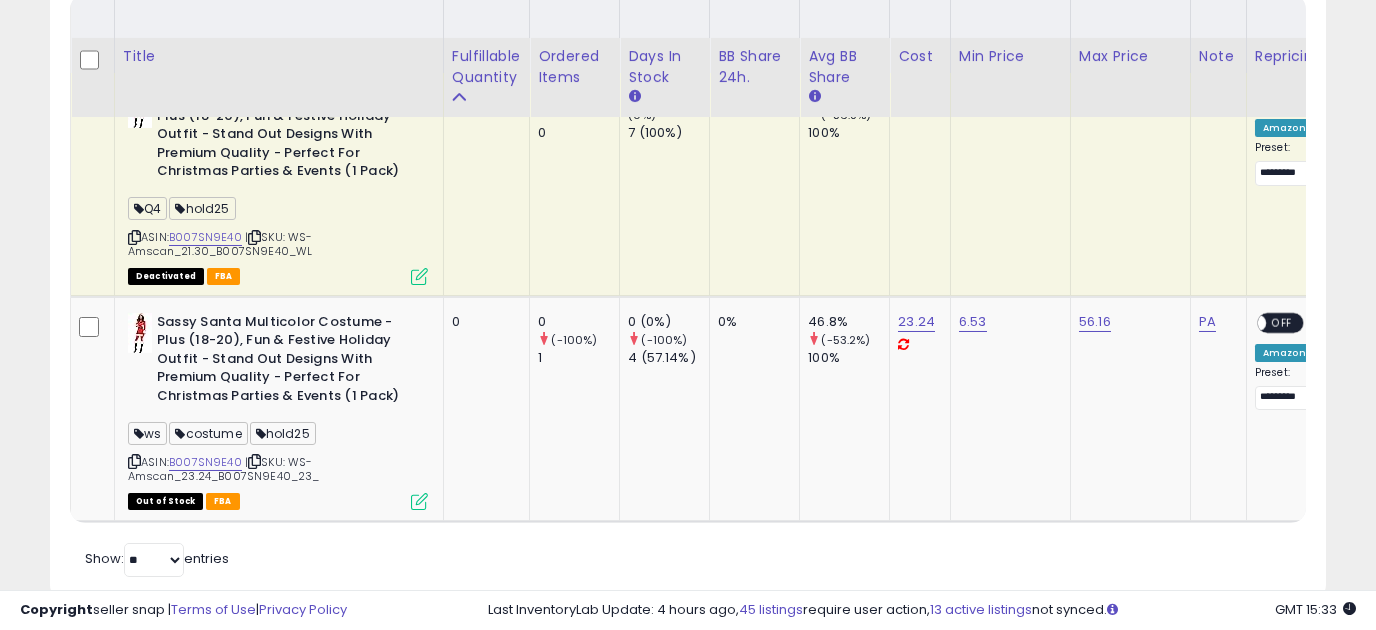 scroll, scrollTop: 500, scrollLeft: 0, axis: vertical 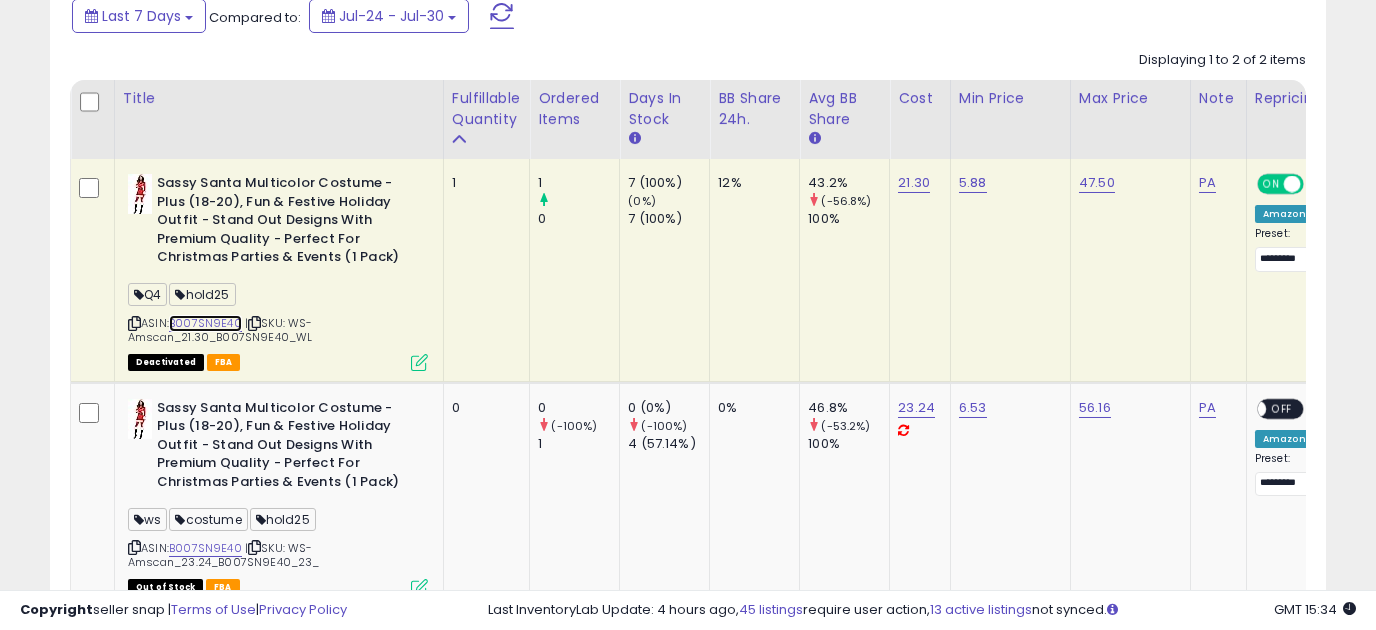 click on "B007SN9E40" at bounding box center (205, 323) 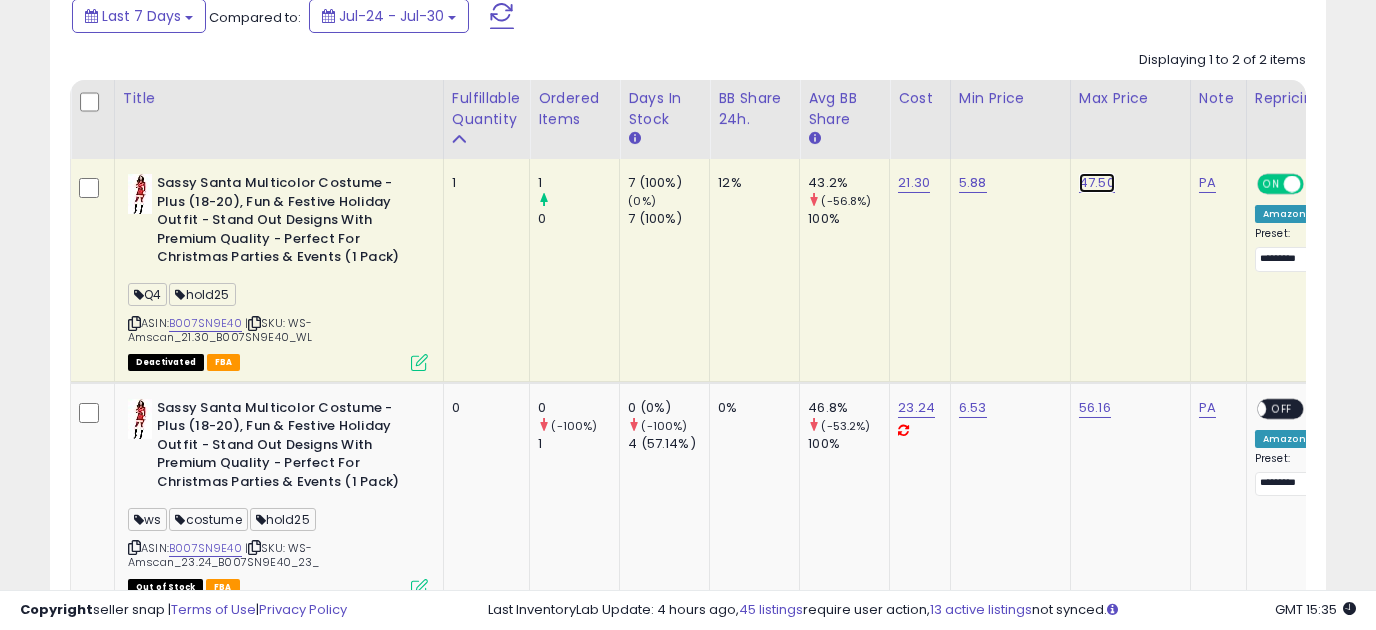 click on "47.50" at bounding box center (1097, 183) 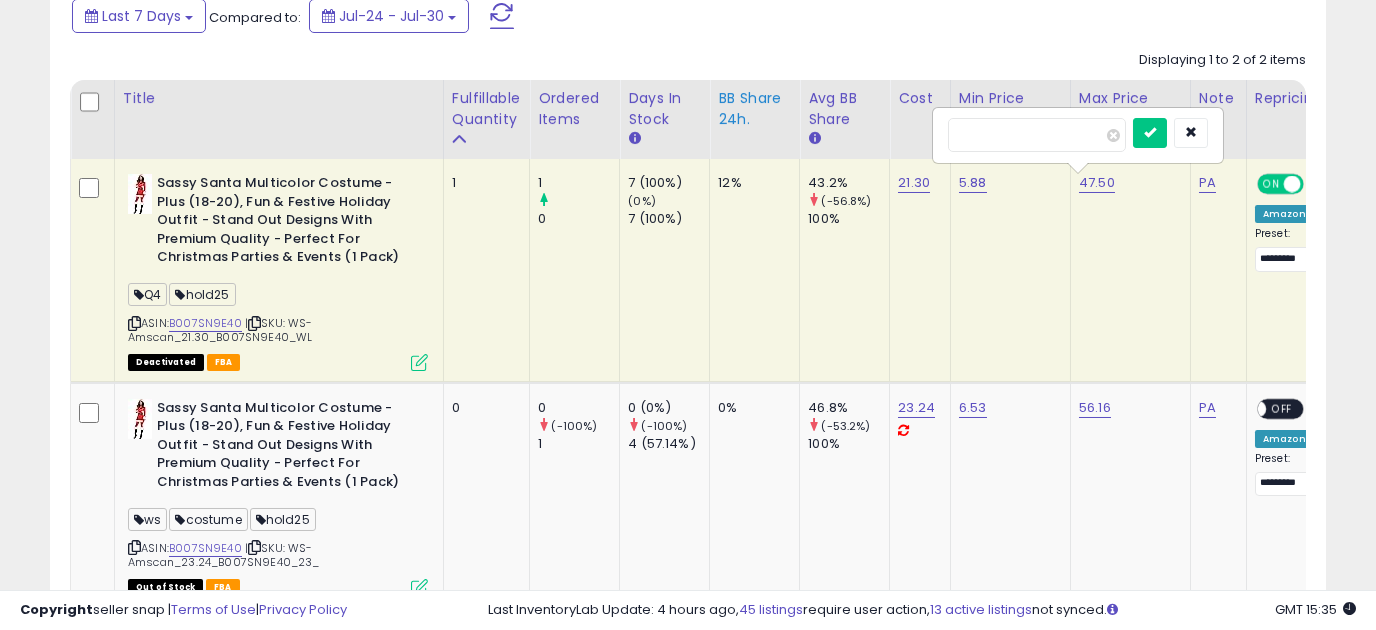 drag, startPoint x: 1025, startPoint y: 136, endPoint x: 732, endPoint y: 109, distance: 294.2414 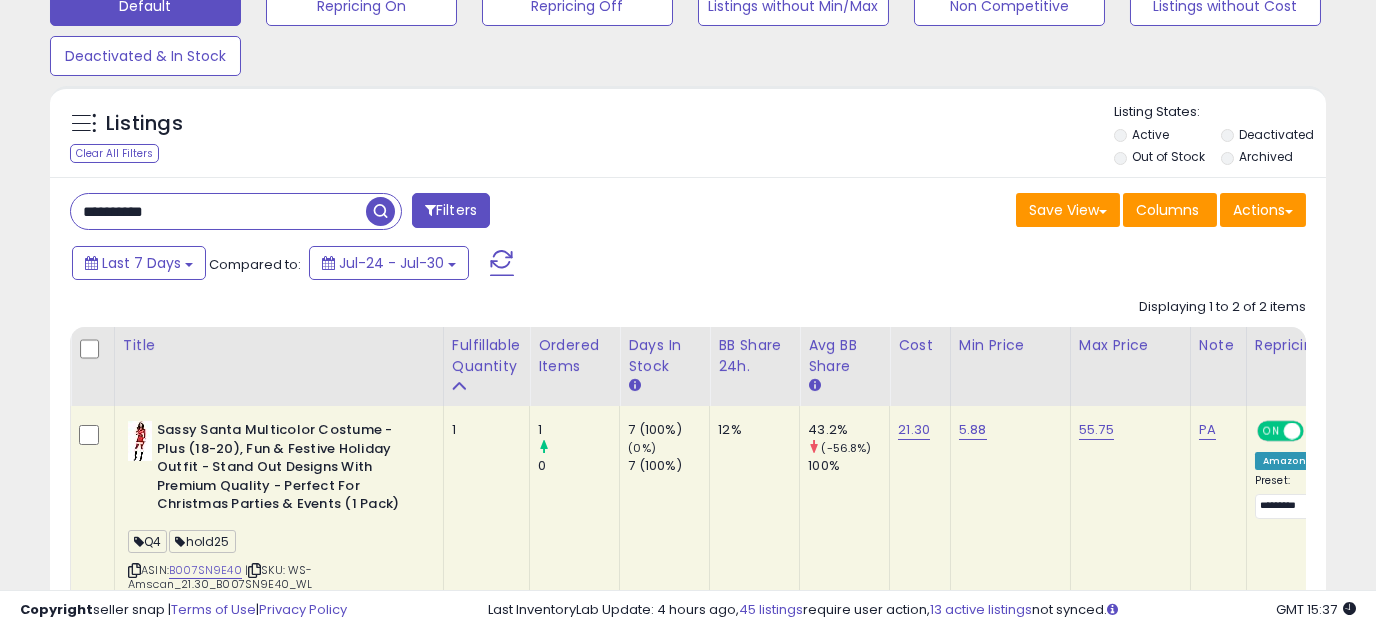 scroll, scrollTop: 0, scrollLeft: 0, axis: both 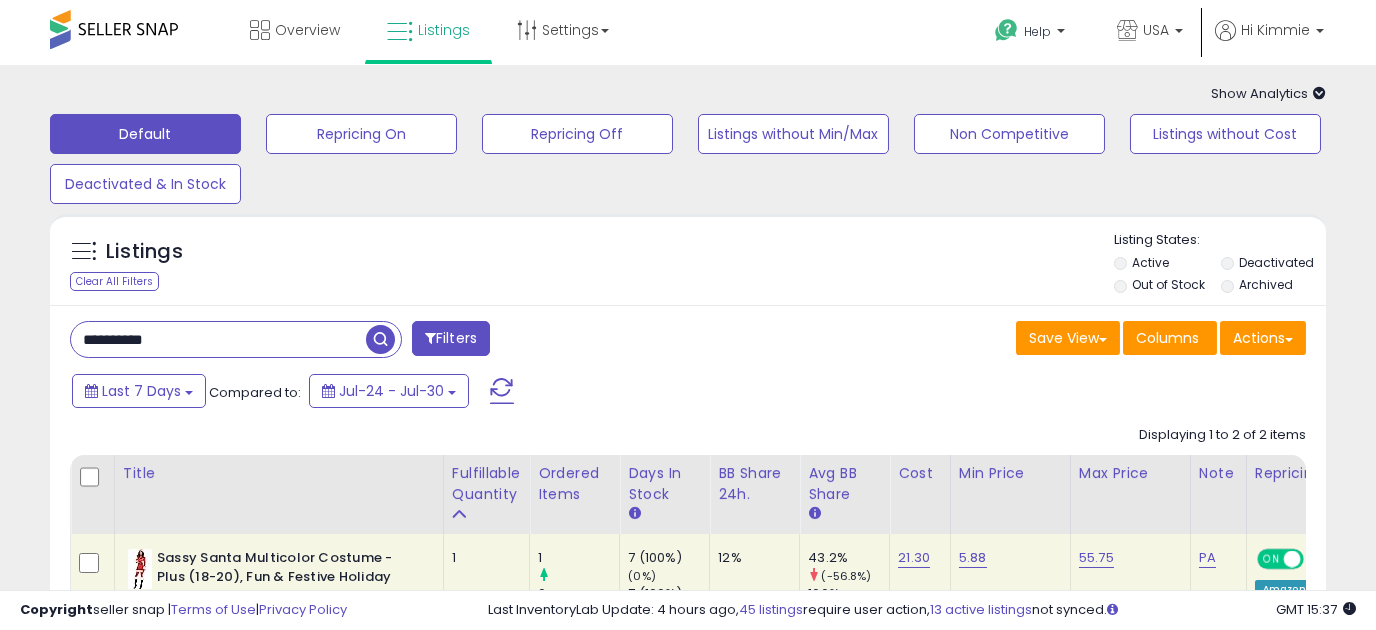 drag, startPoint x: 189, startPoint y: 343, endPoint x: 23, endPoint y: 351, distance: 166.19266 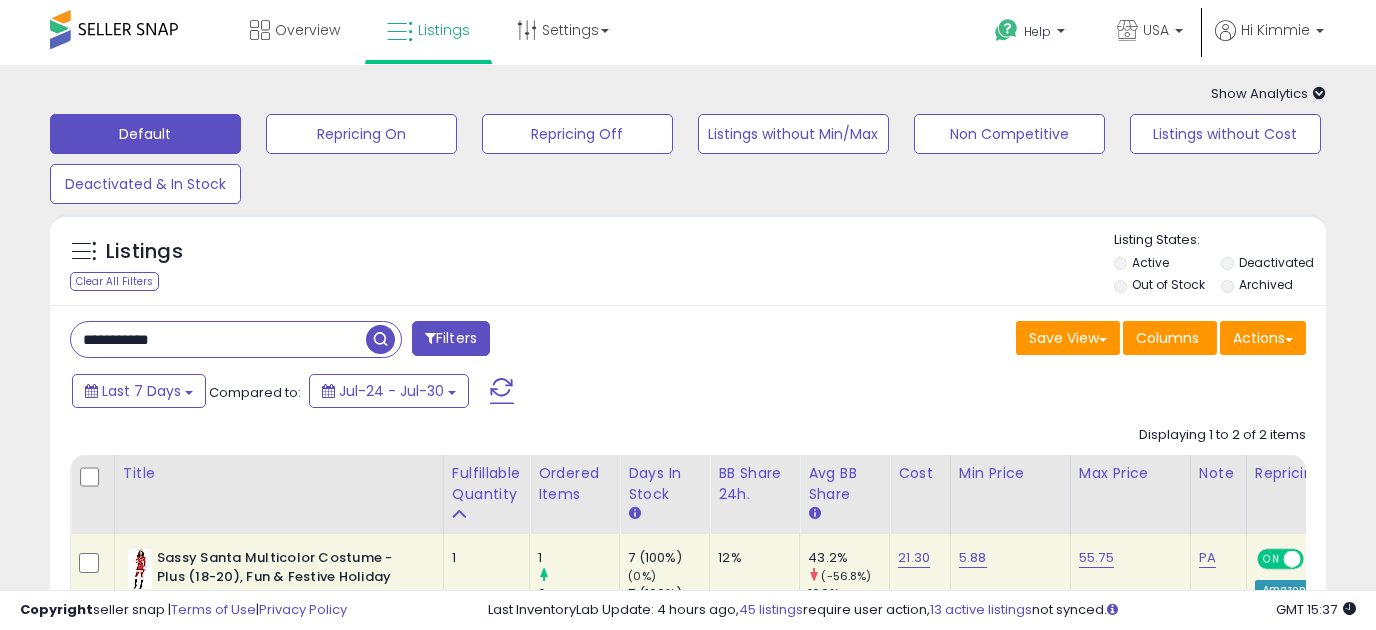 type on "**********" 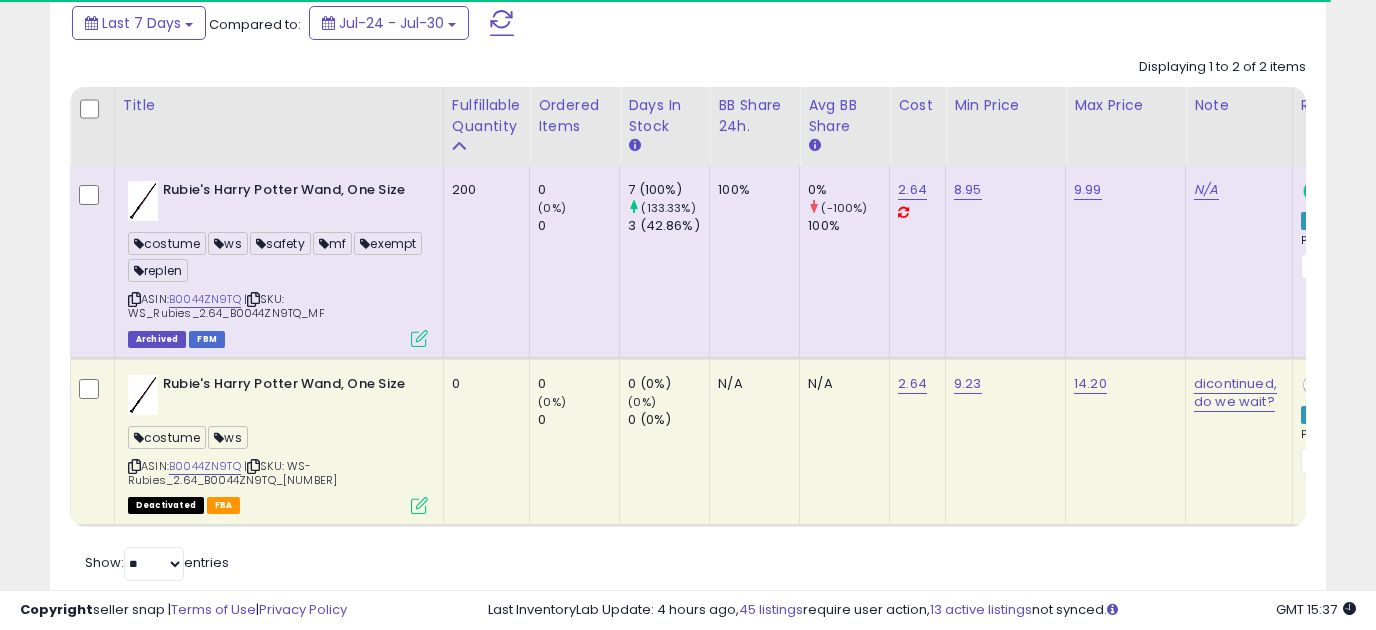 scroll, scrollTop: 375, scrollLeft: 0, axis: vertical 